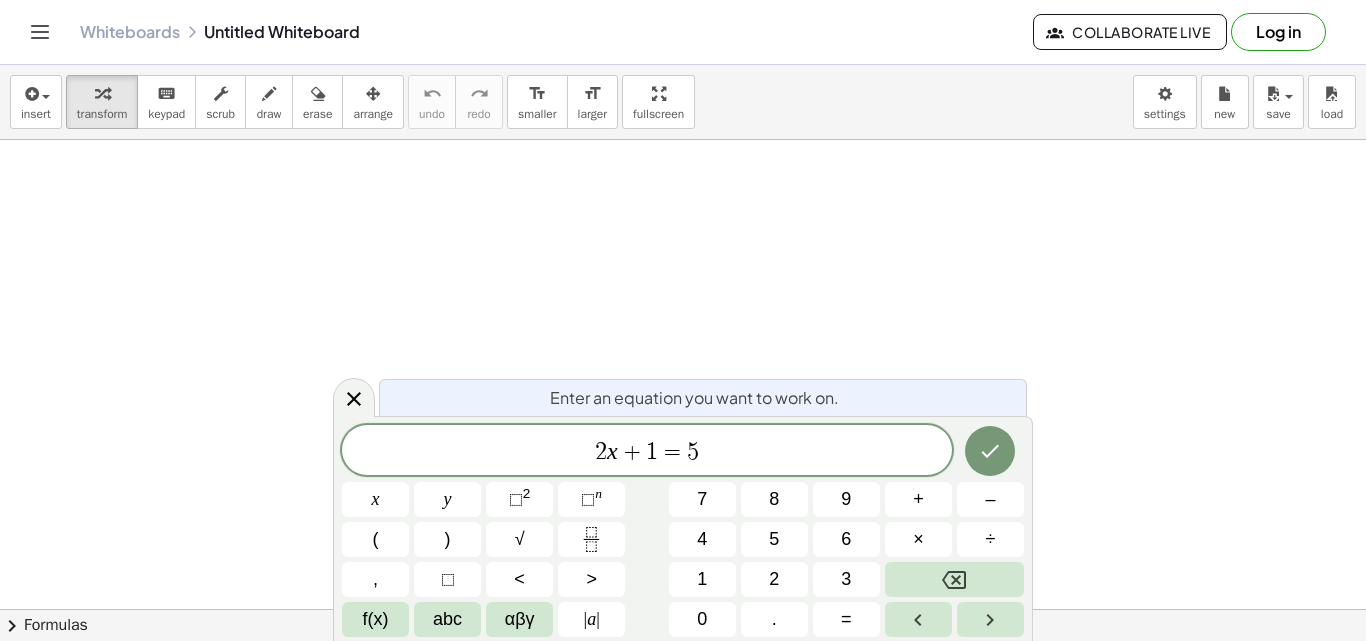 scroll, scrollTop: 0, scrollLeft: 0, axis: both 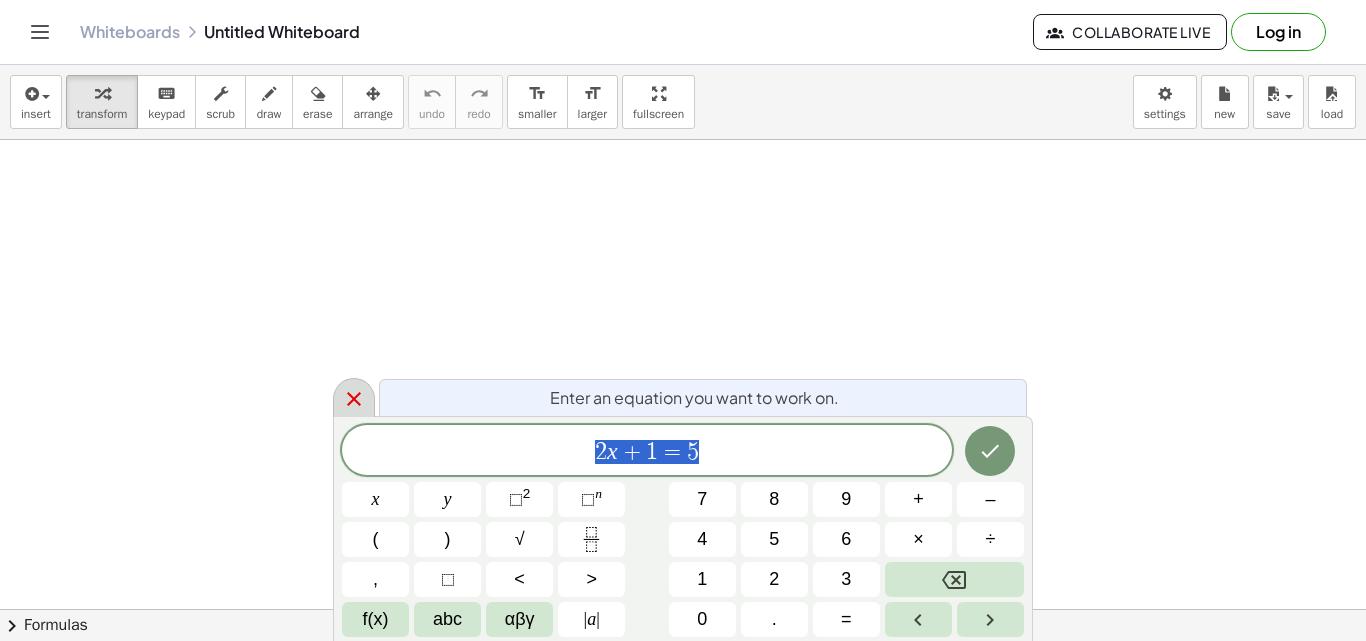 click at bounding box center (354, 397) 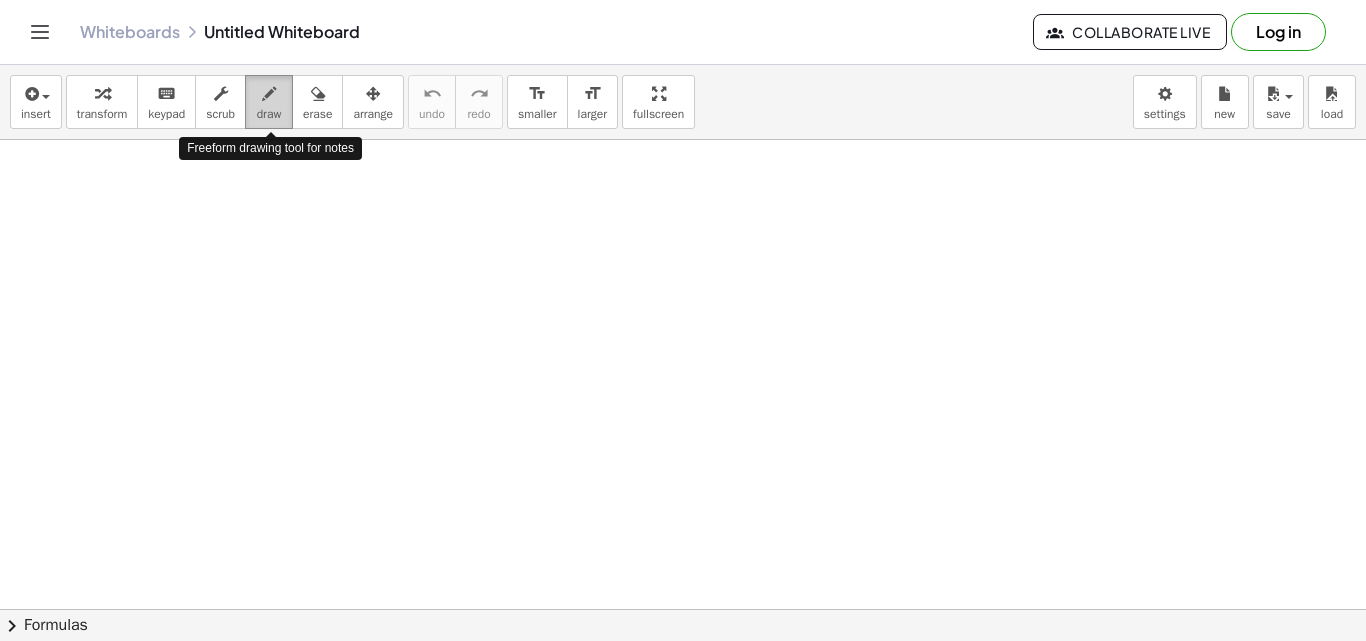 click on "draw" at bounding box center (269, 114) 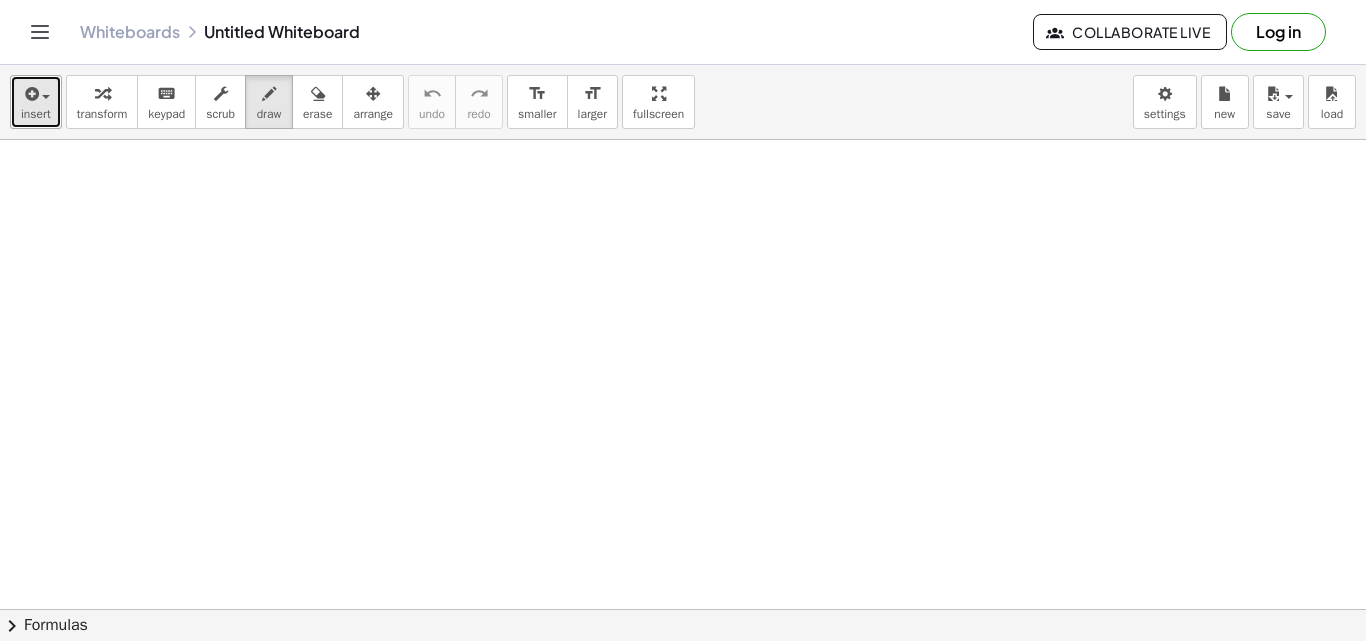 click on "insert" at bounding box center (36, 114) 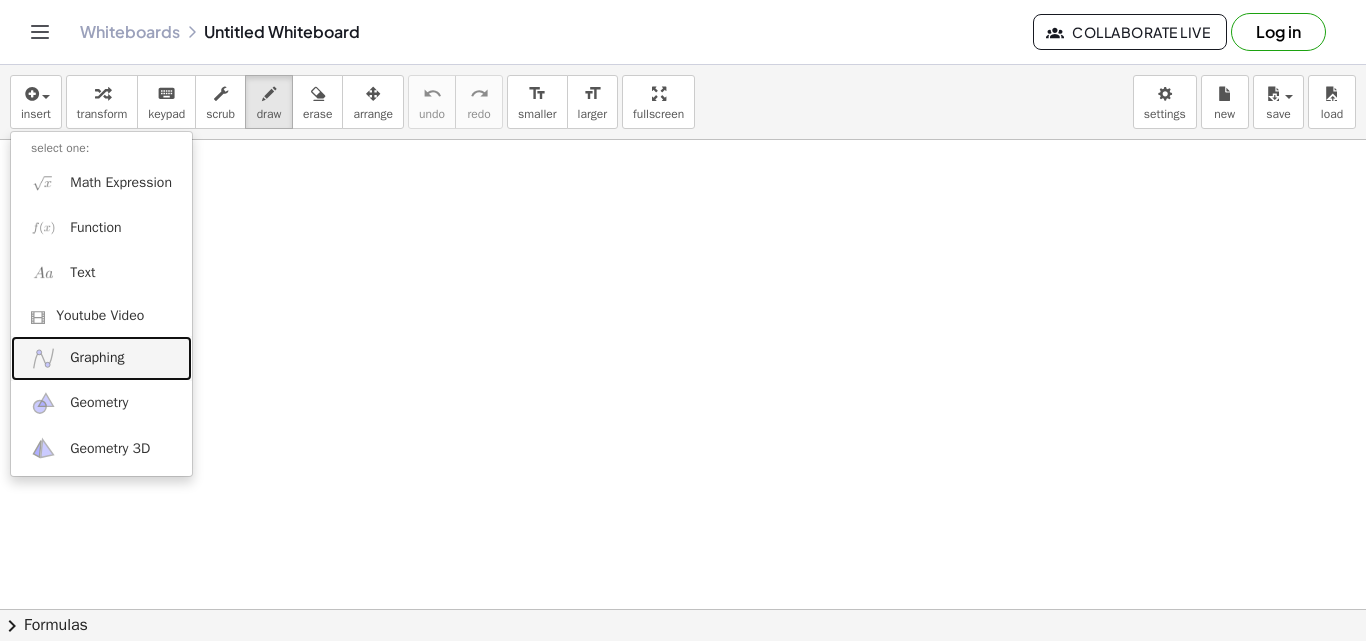 click on "Graphing" at bounding box center [97, 358] 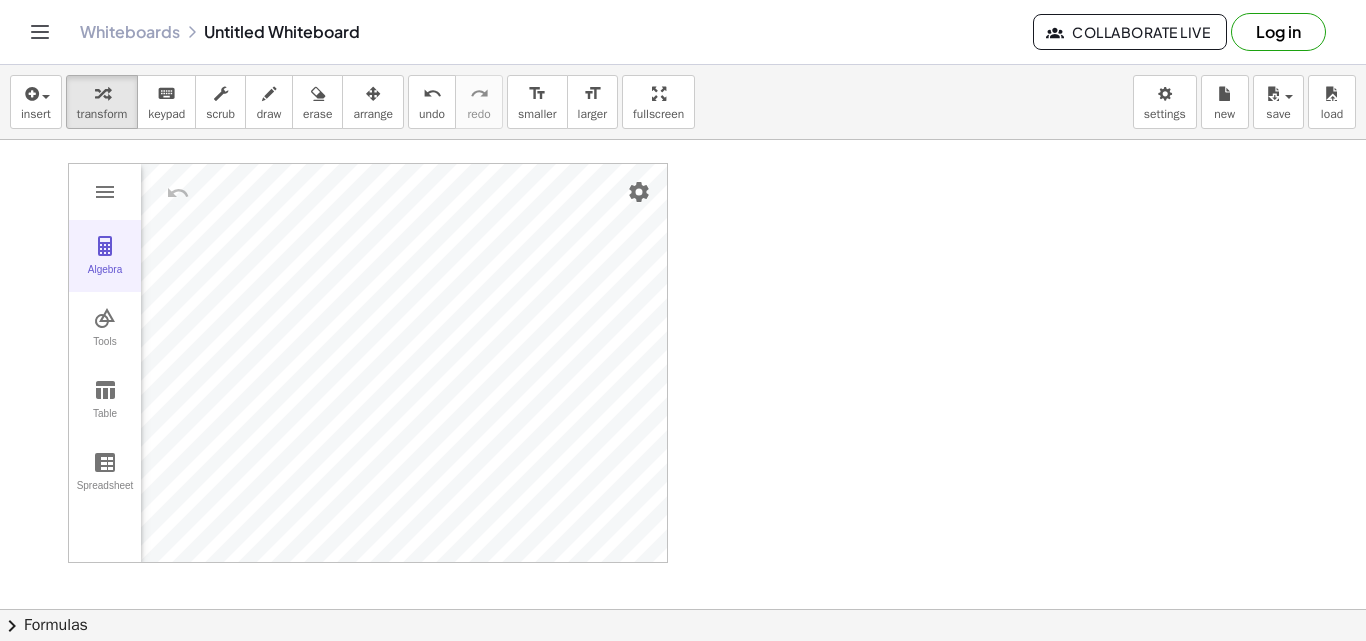 click at bounding box center (105, 246) 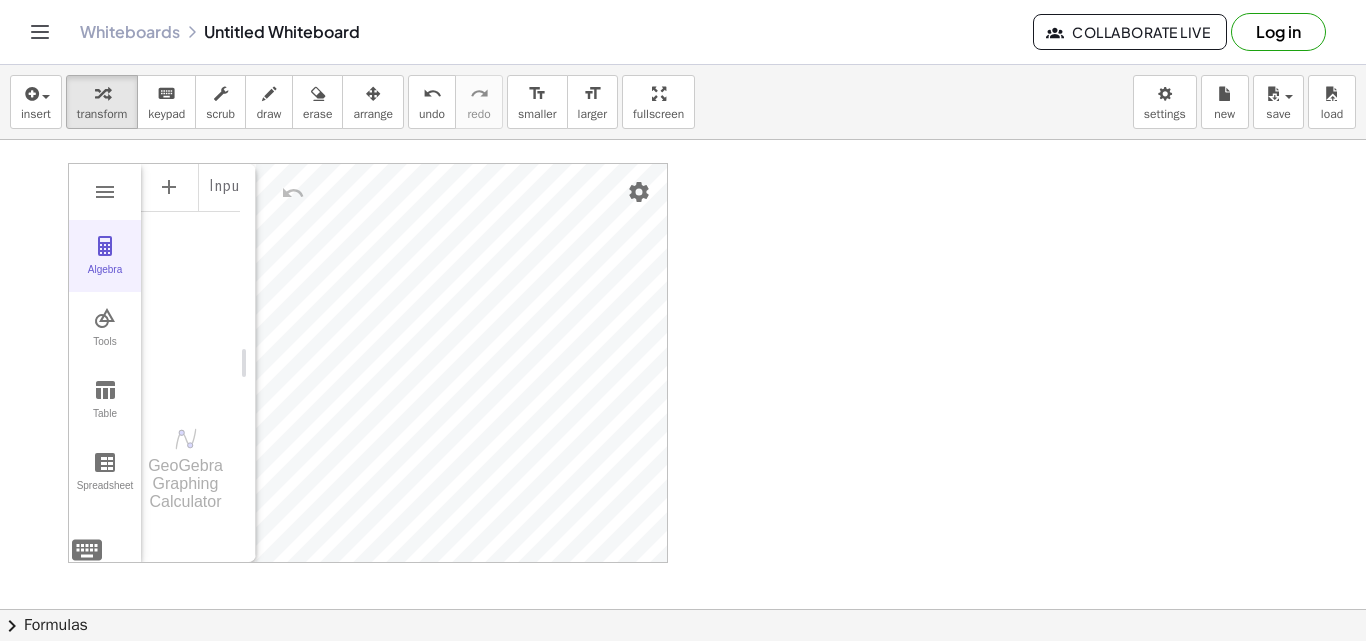 click at bounding box center [105, 246] 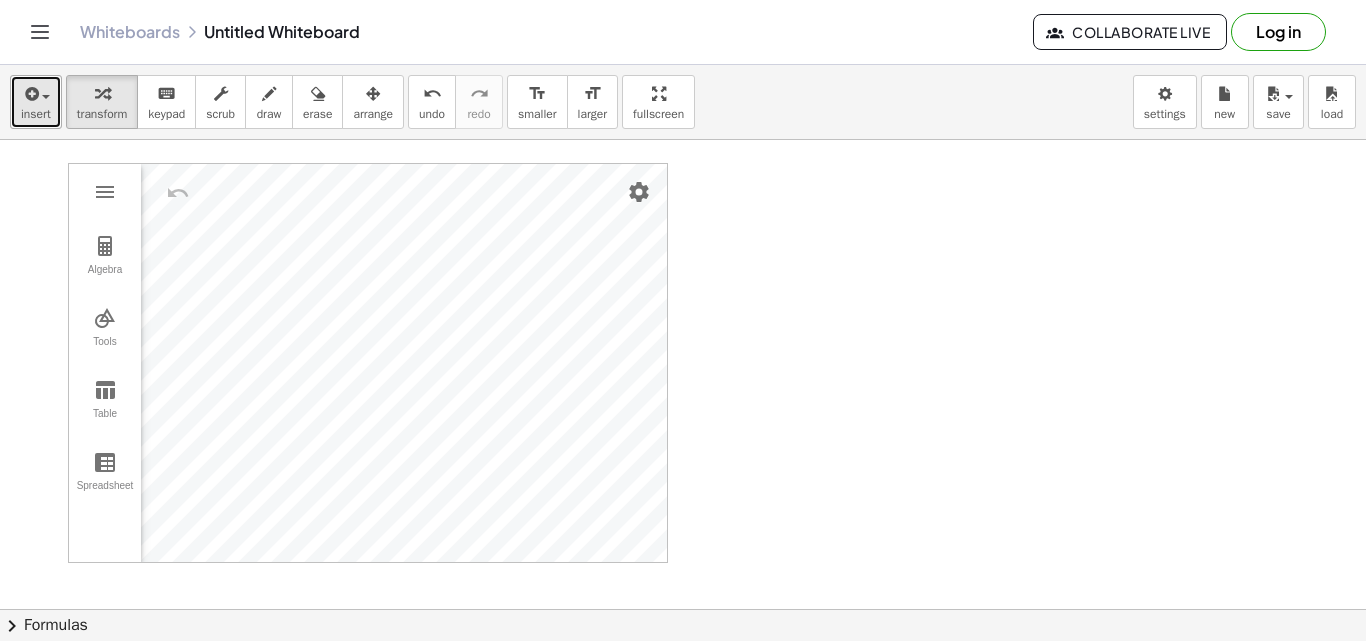 click on "insert" at bounding box center (36, 102) 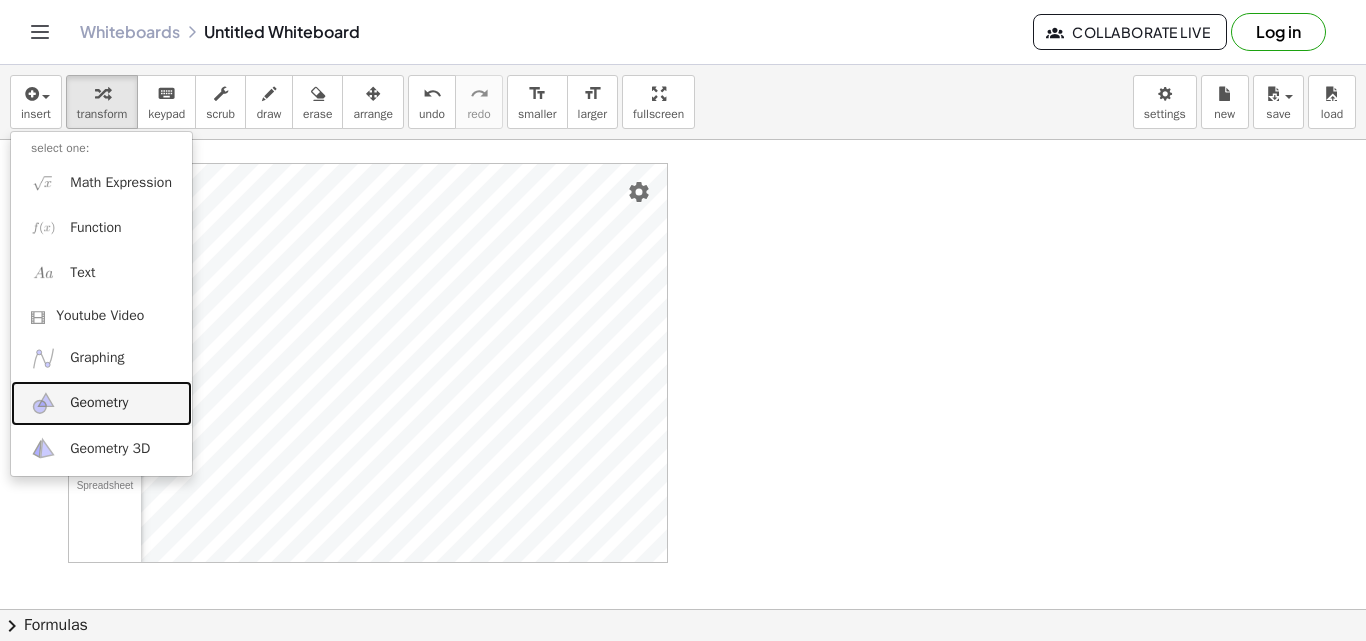 click on "Geometry" at bounding box center [99, 403] 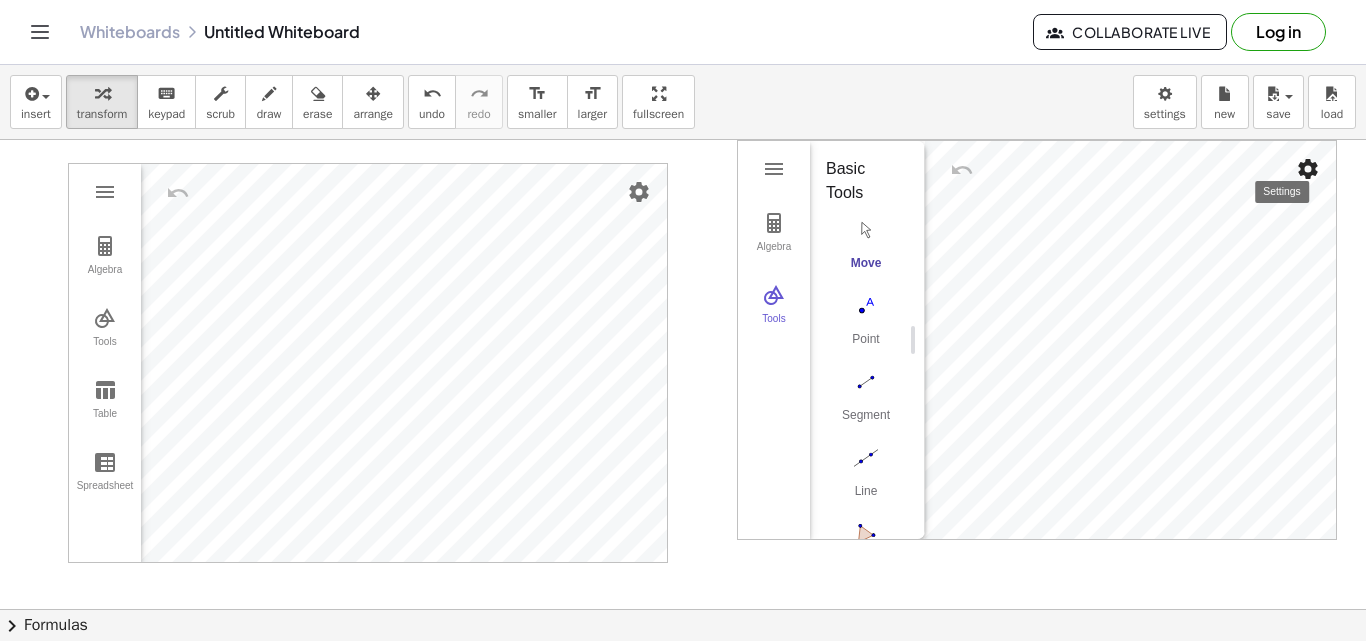 click at bounding box center (1308, 169) 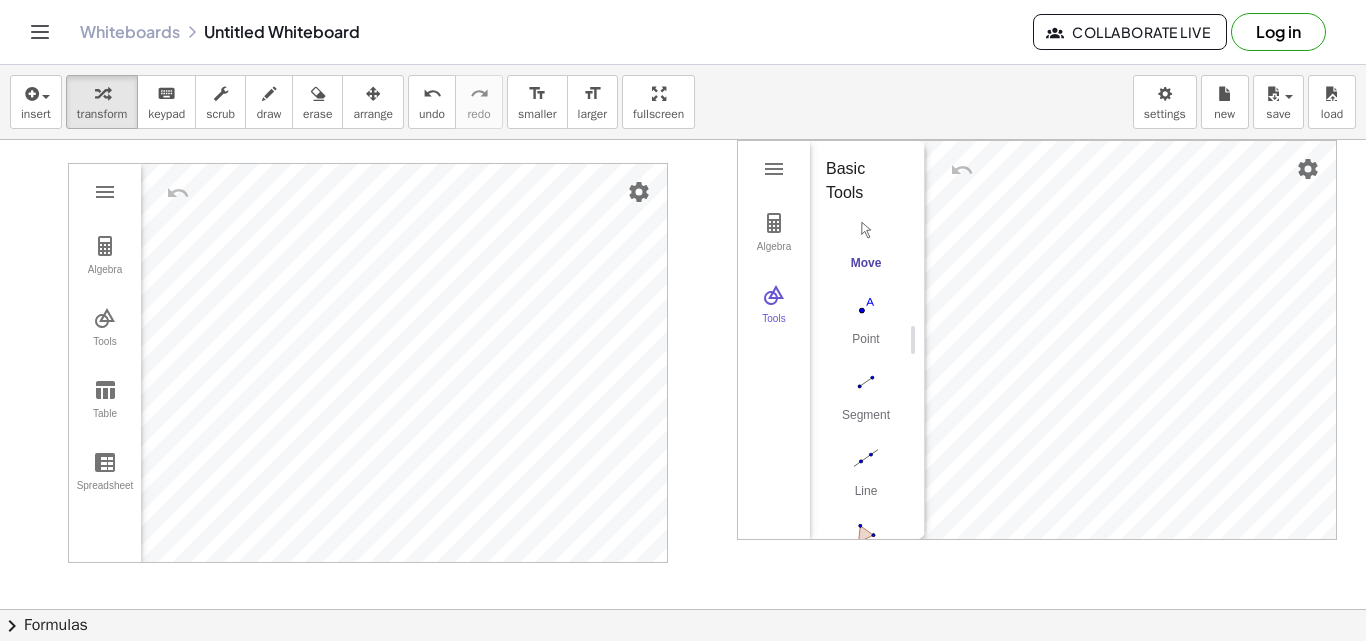 click at bounding box center (683, 674) 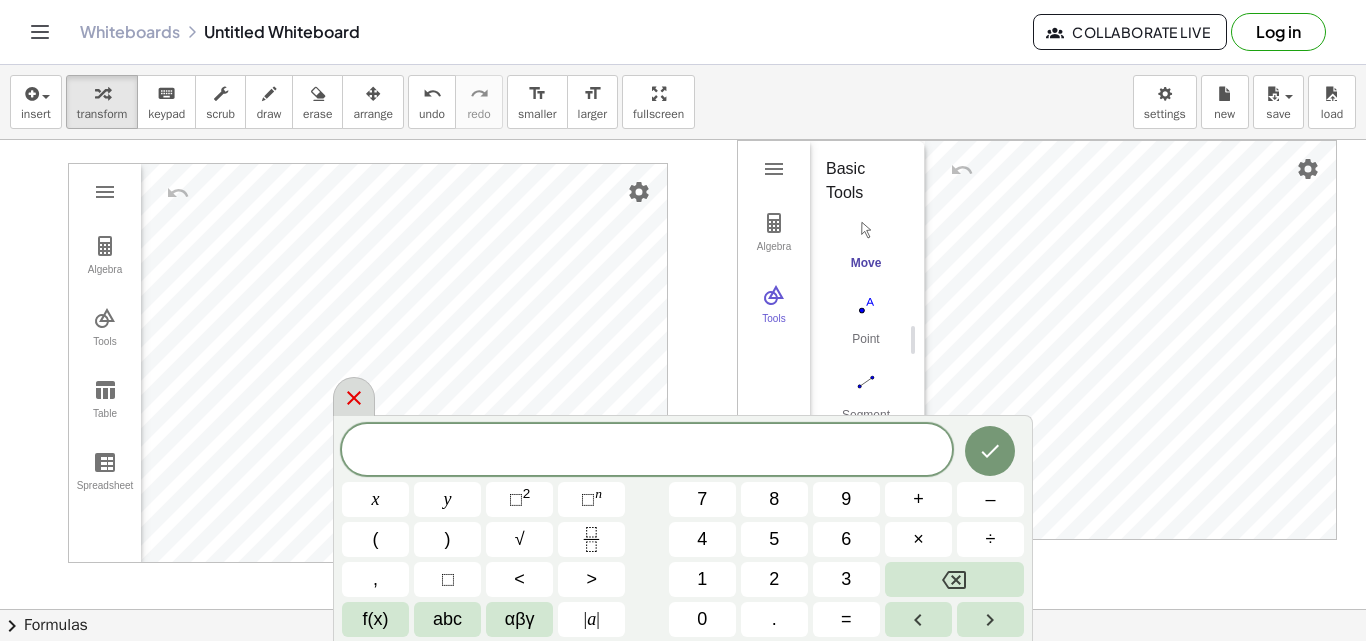 click 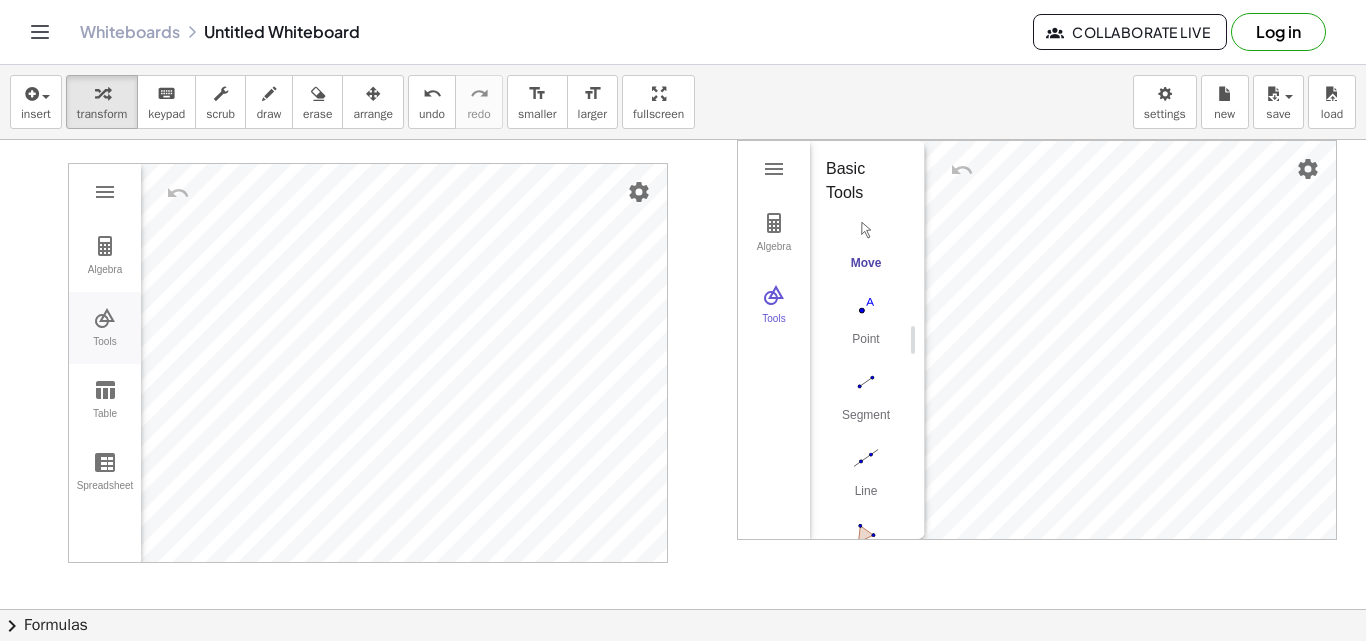 click on "Tools" at bounding box center (105, 328) 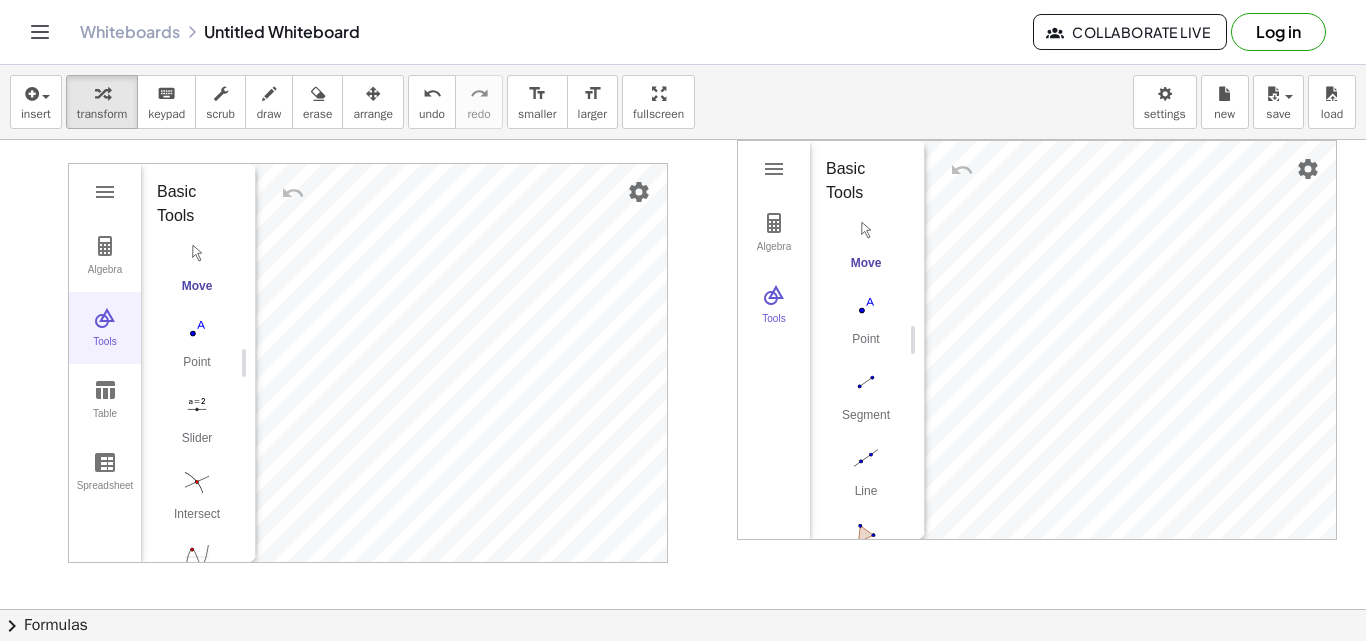 click on "Tools" at bounding box center [105, 328] 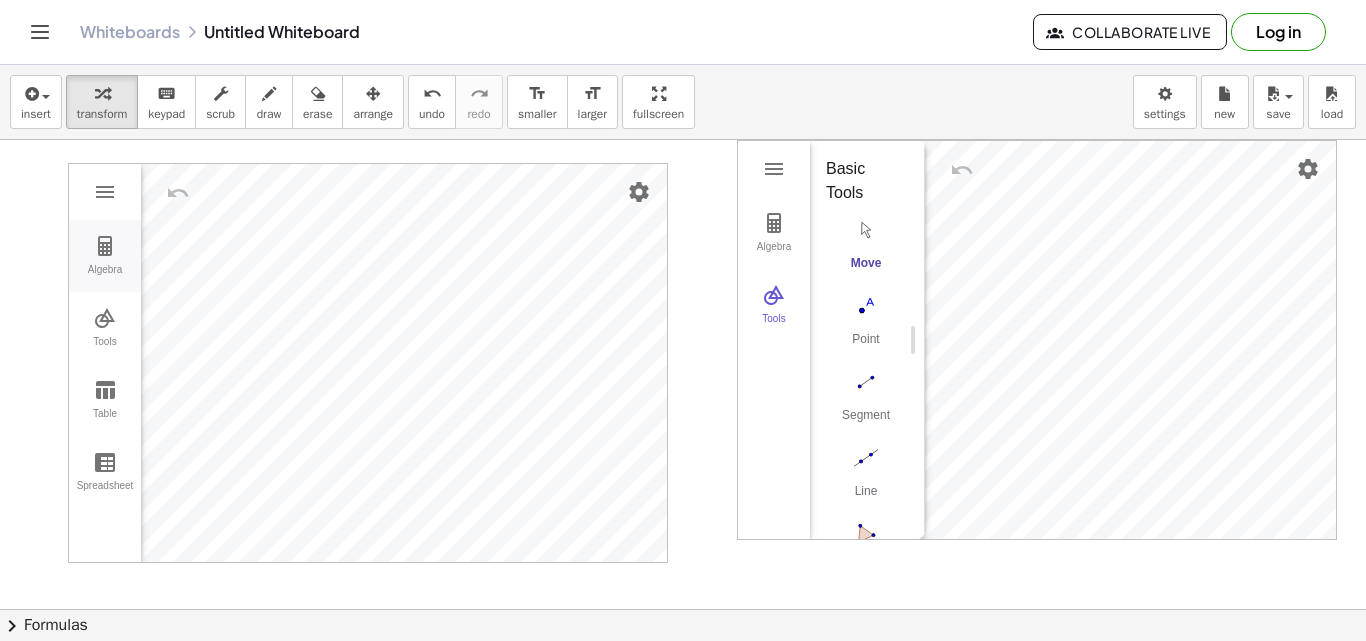 click at bounding box center [105, 246] 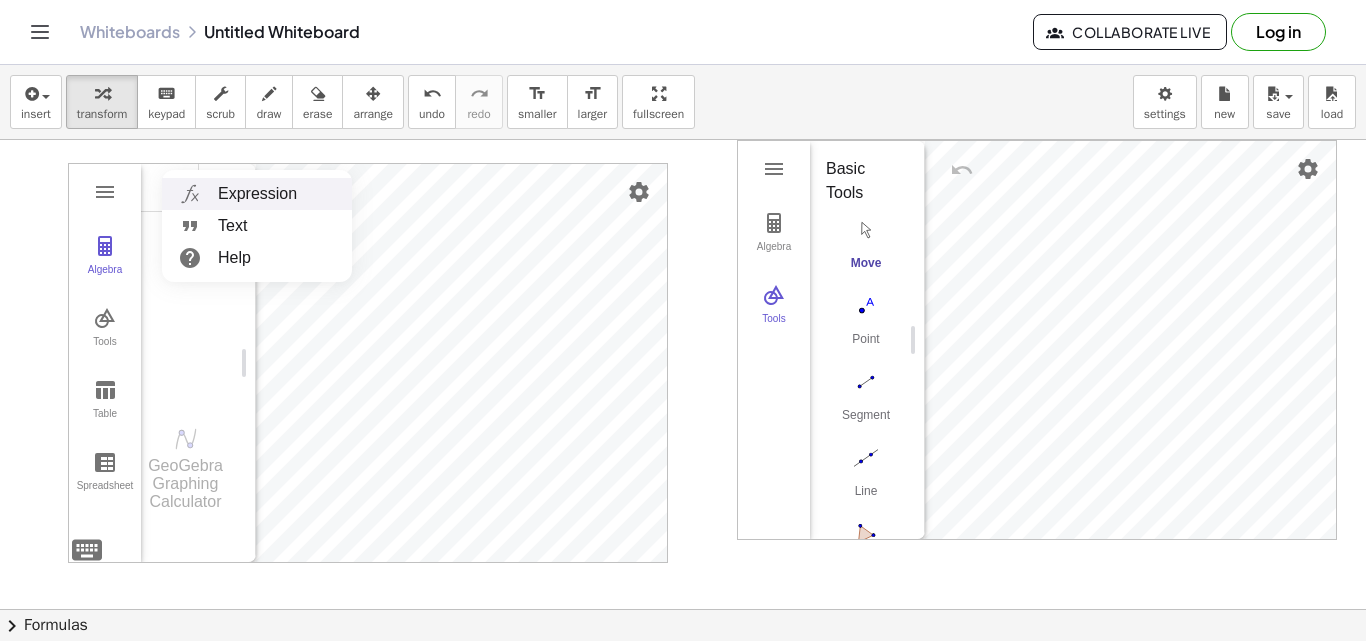 click on "Expression" at bounding box center (257, 194) 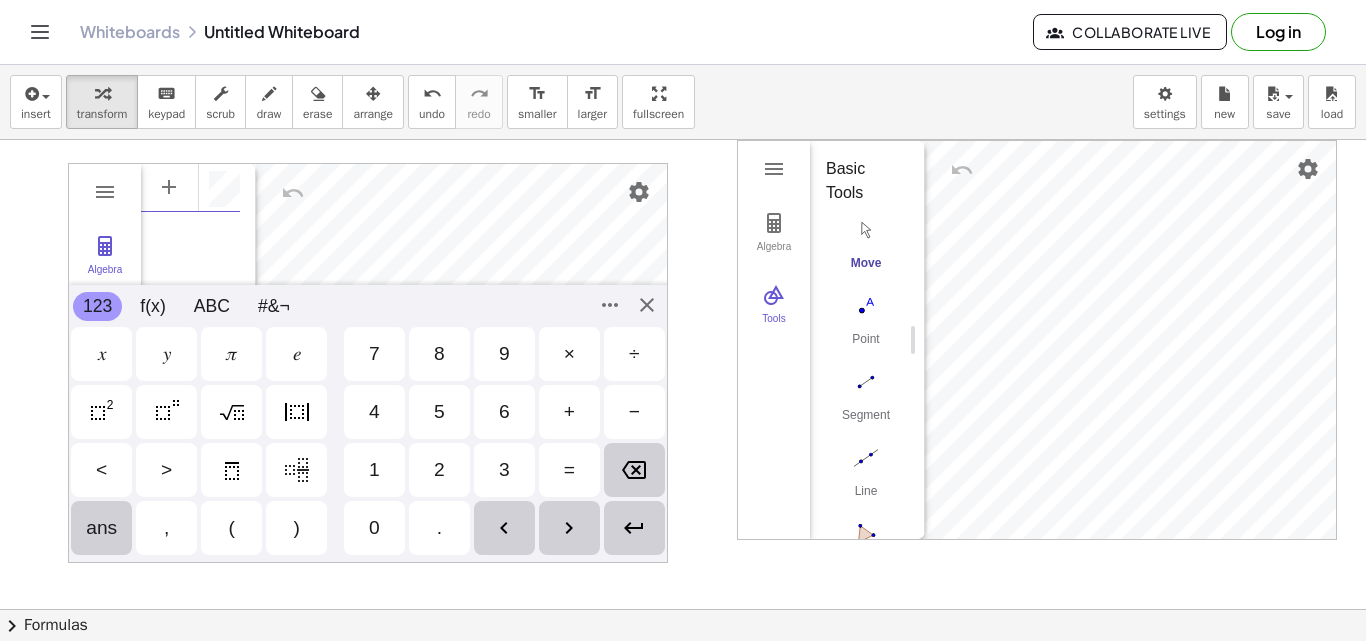 scroll, scrollTop: 11, scrollLeft: 0, axis: vertical 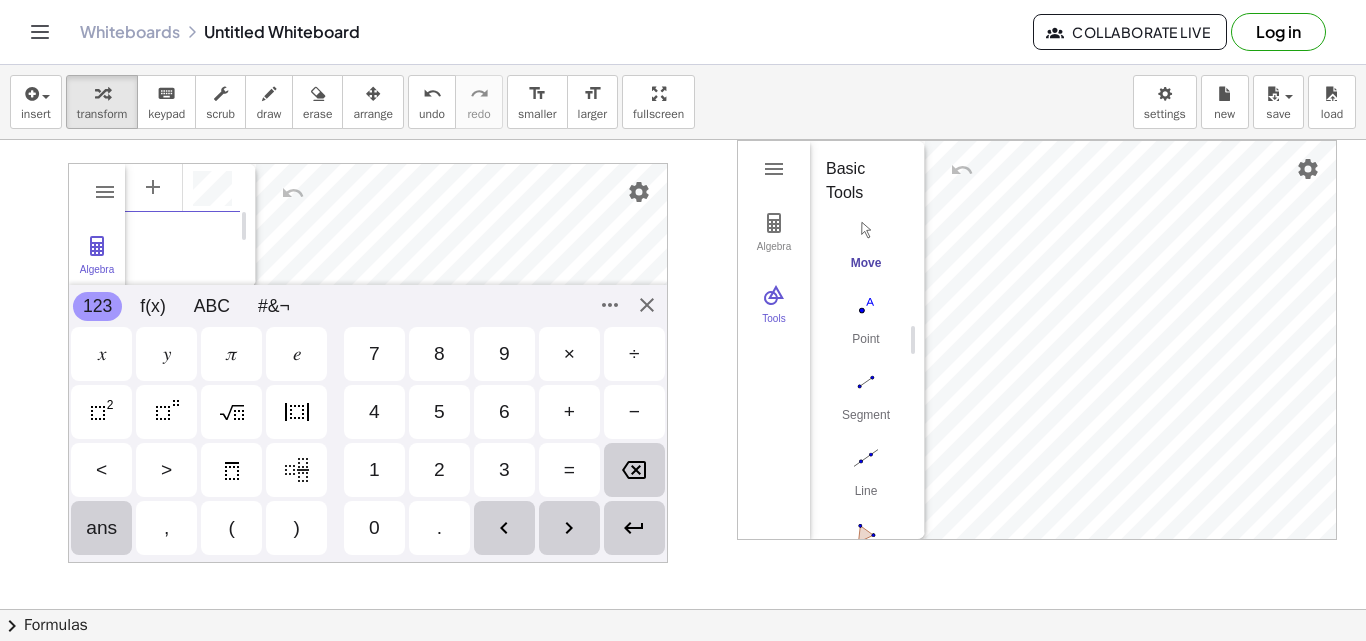 click on "𝑥" at bounding box center [102, 354] 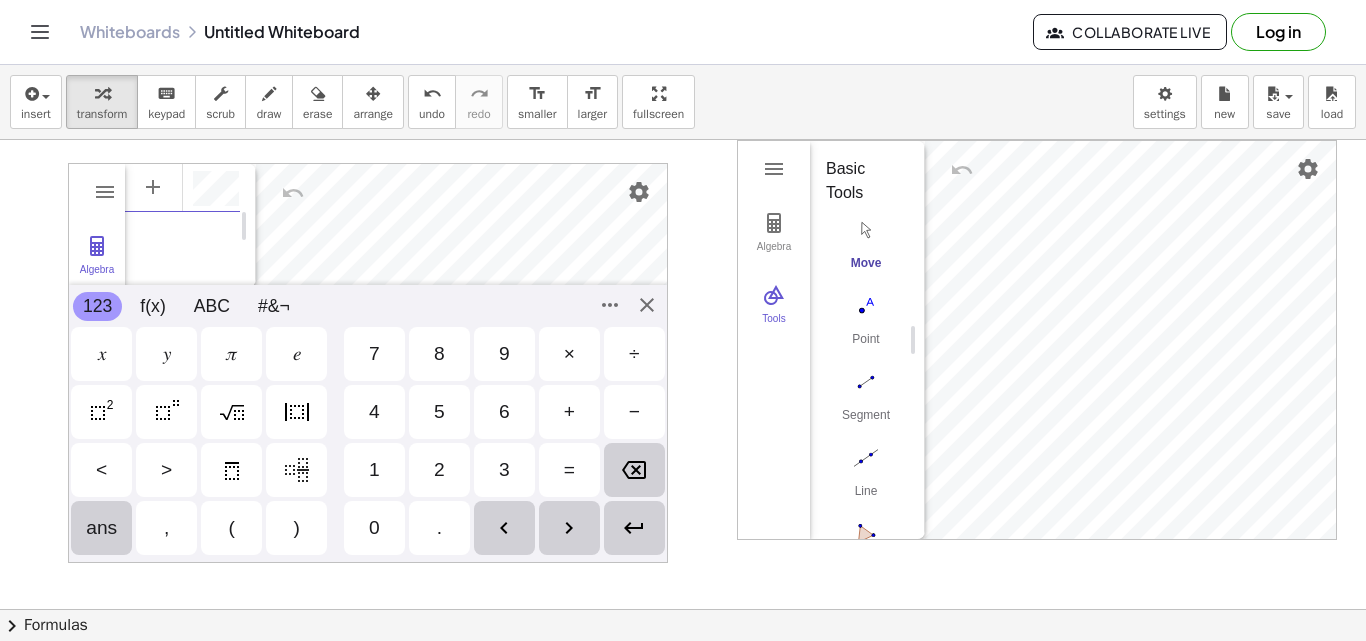 click at bounding box center (102, 412) 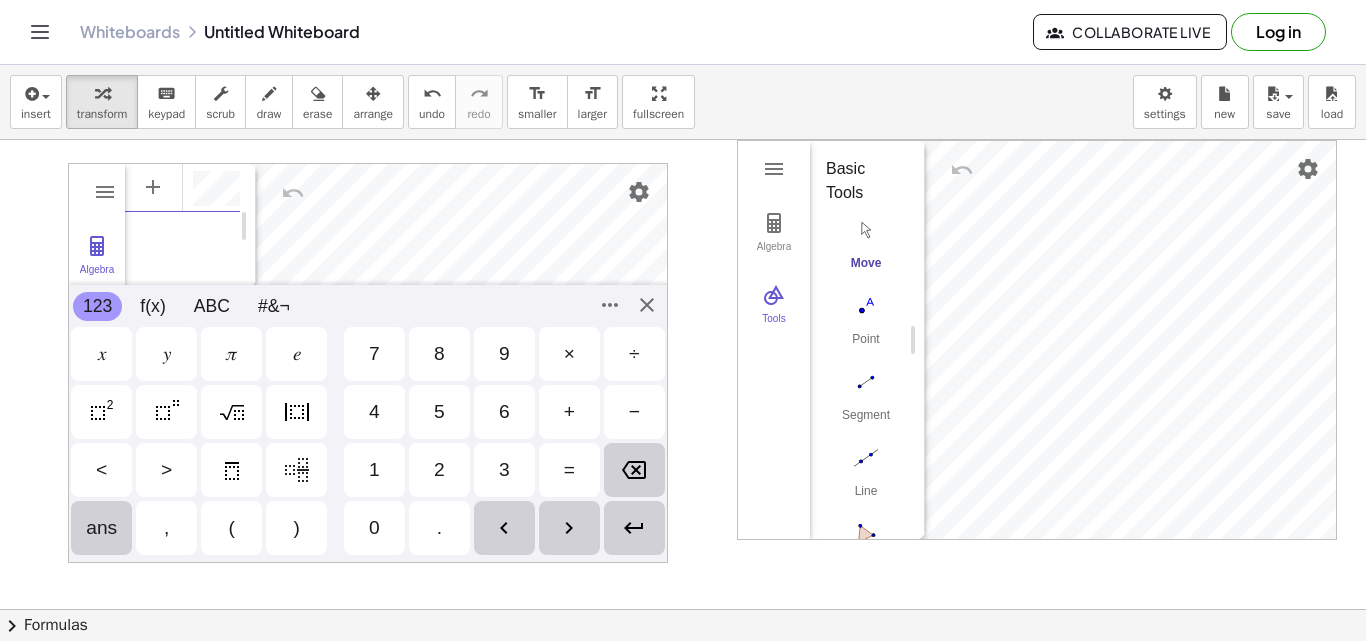 drag, startPoint x: 472, startPoint y: 295, endPoint x: 553, endPoint y: 400, distance: 132.61221 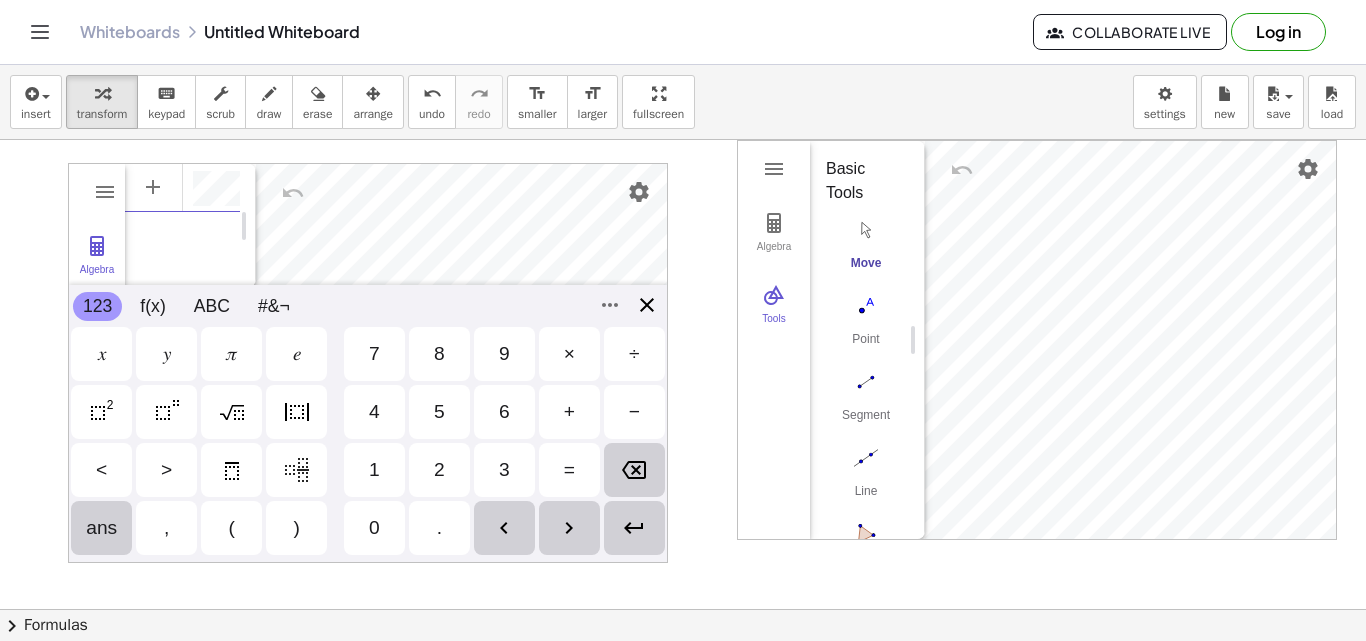 click on "Algebra Tools Table Spreadsheet GeoGebra Graphing Calculator Basic Tools Move Point Slider Intersect Extremum Roots Best Fit Line Edit Select Objects Move Graphics View Delete Show / Hide Label Show / Hide Object Copy Visual Style Media Text Points Point Intersect Point on Object Attach / Detach Point Extremum Roots Complex Number List Lines Line Ray Vector Others Pen Freehand Function Button Check Box Input Box   123 123 f(x) ABC #&¬ 𝑥 𝑦 𝜋 𝑒 7 8 9 × ÷ 4 5 6 + − < > 1 2 3 = ans , ( ) 0 . 𝑥 𝑦 𝑧 𝜋 7 8 9 × ÷ 𝑒 4 5 6 + − < > 1 2 3 = ( ) , 0 ." at bounding box center (368, 363) 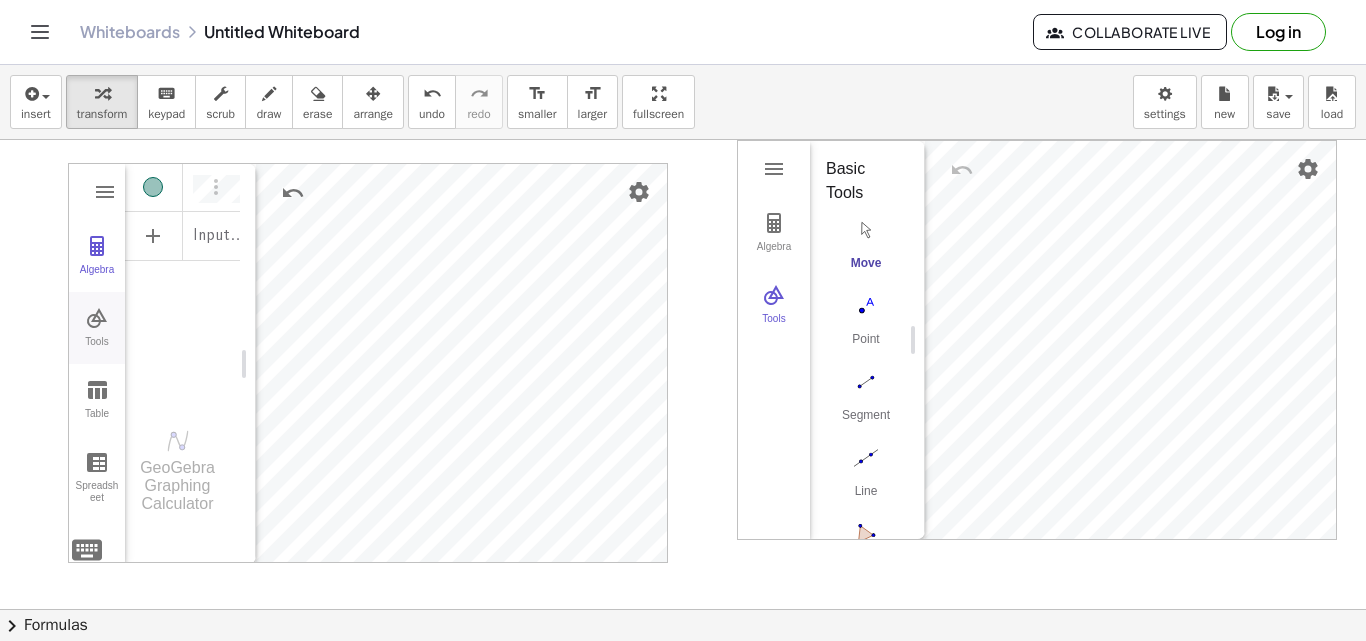 click on "Tools" at bounding box center [97, 328] 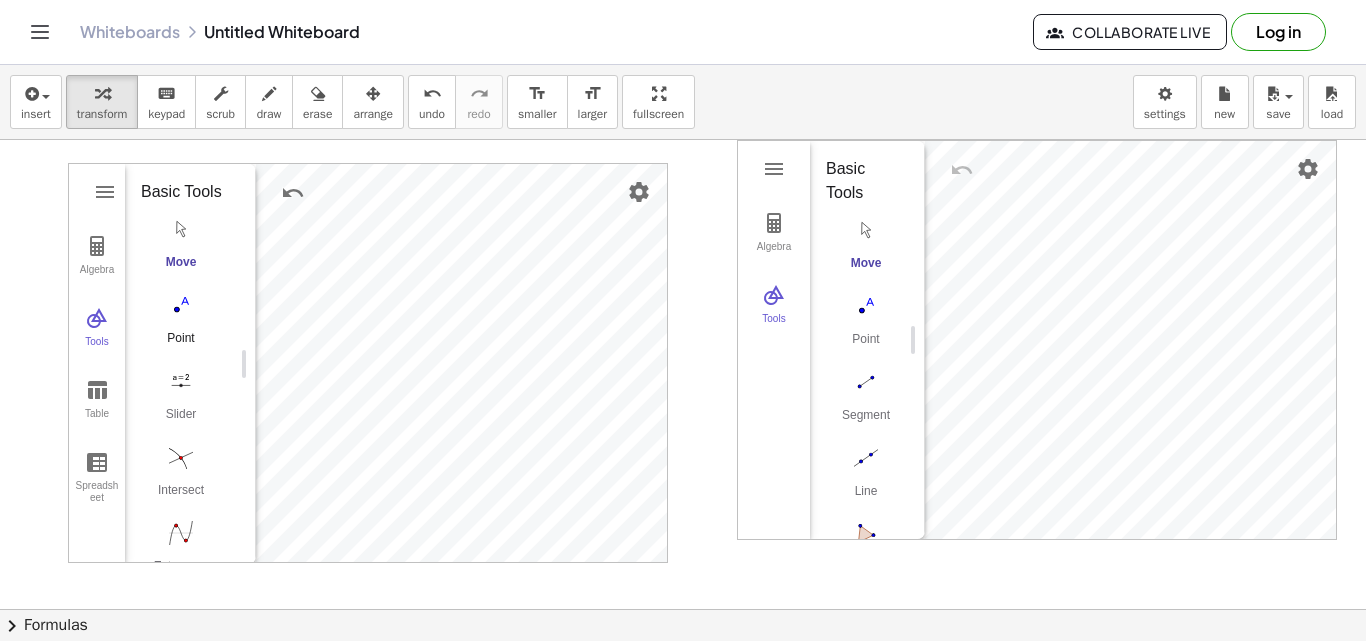 click on "Point" at bounding box center (181, 324) 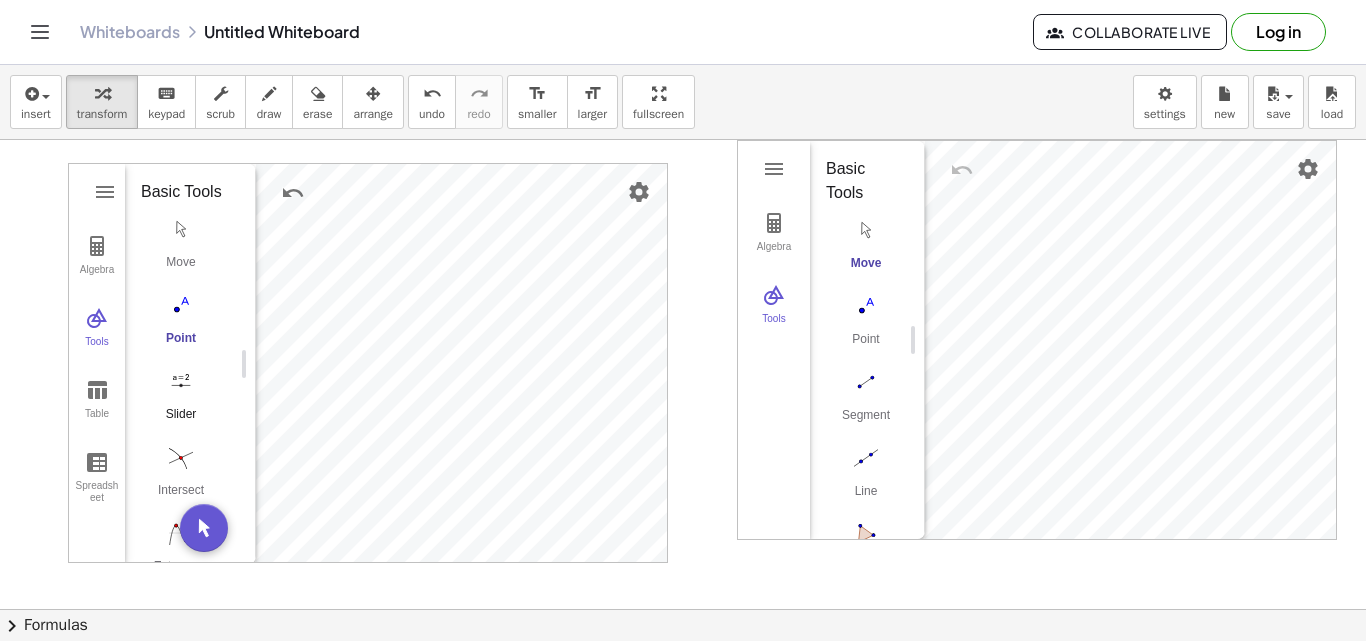 click at bounding box center (181, 381) 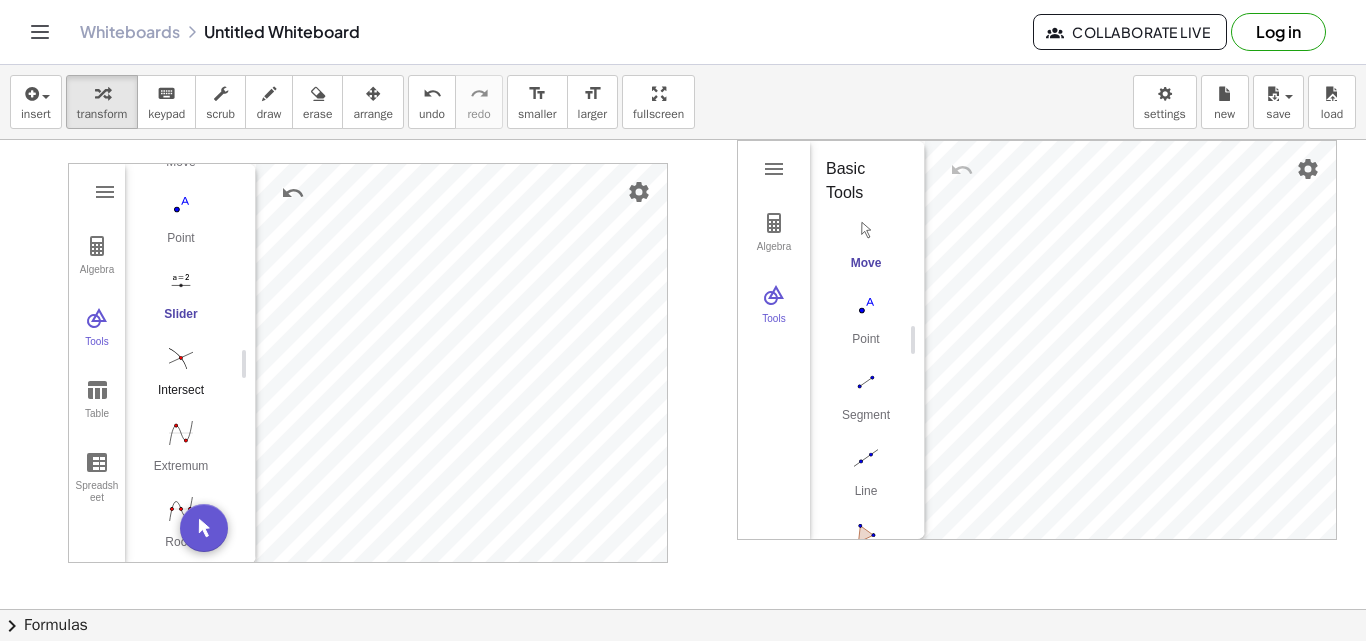 scroll, scrollTop: 195, scrollLeft: 0, axis: vertical 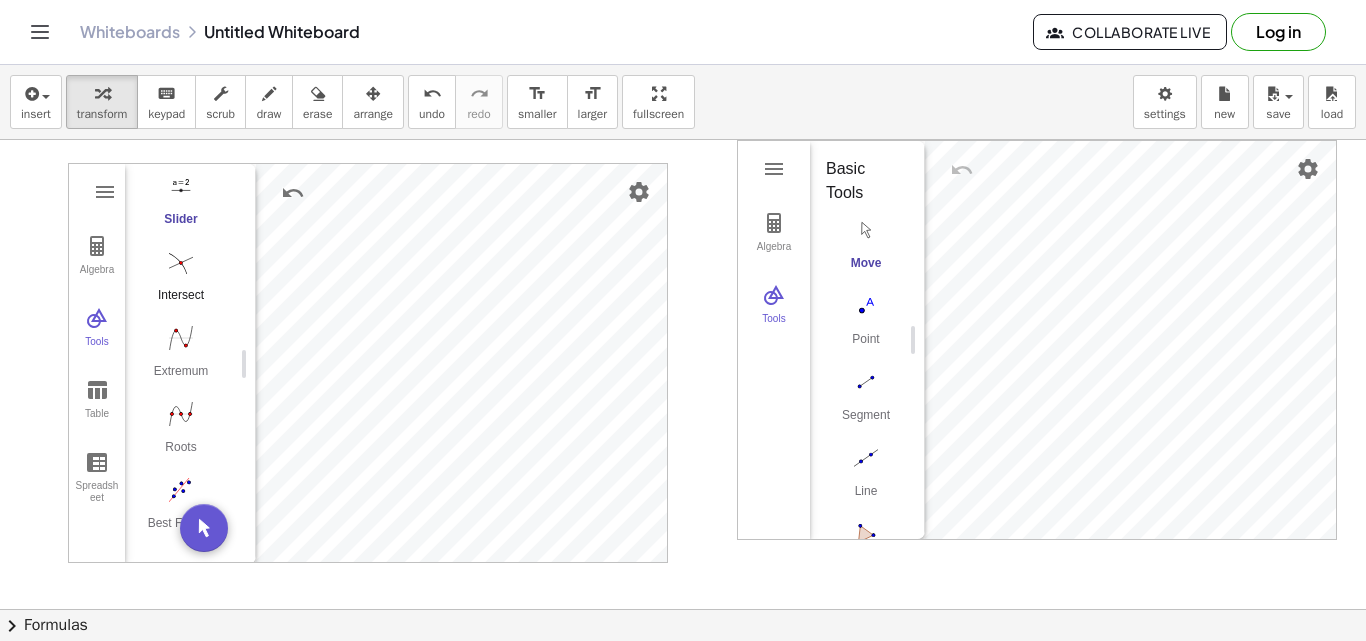 click at bounding box center (181, 262) 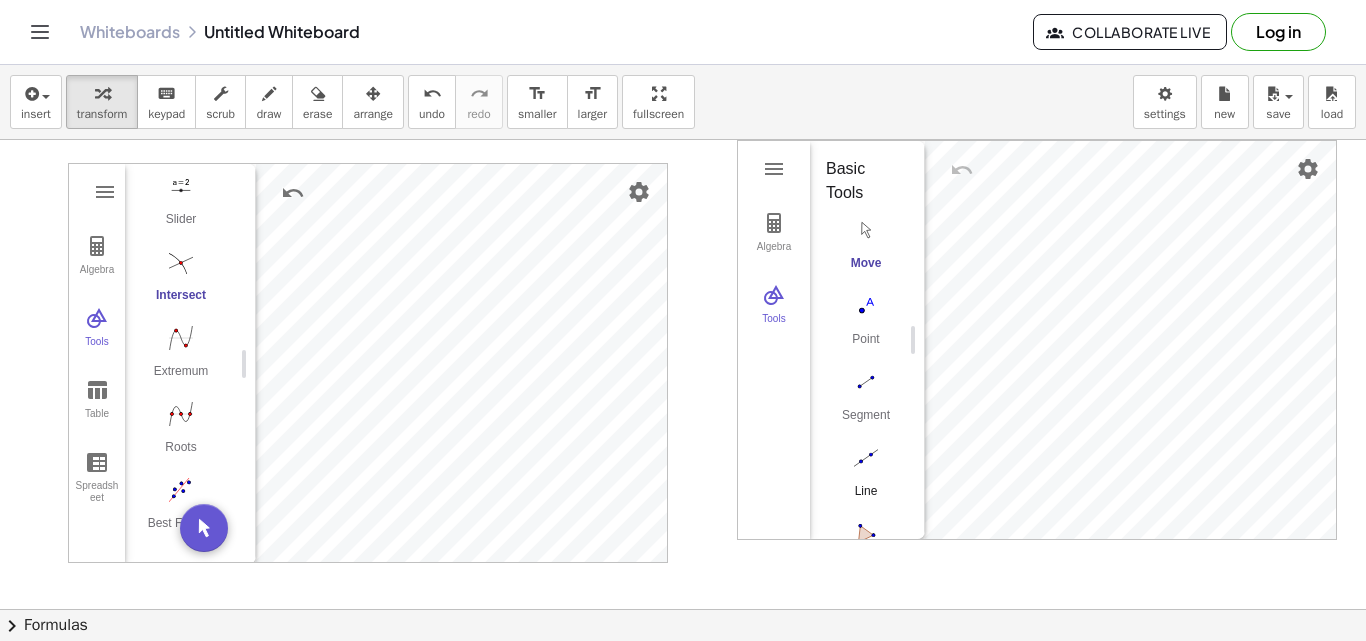 click at bounding box center (866, 458) 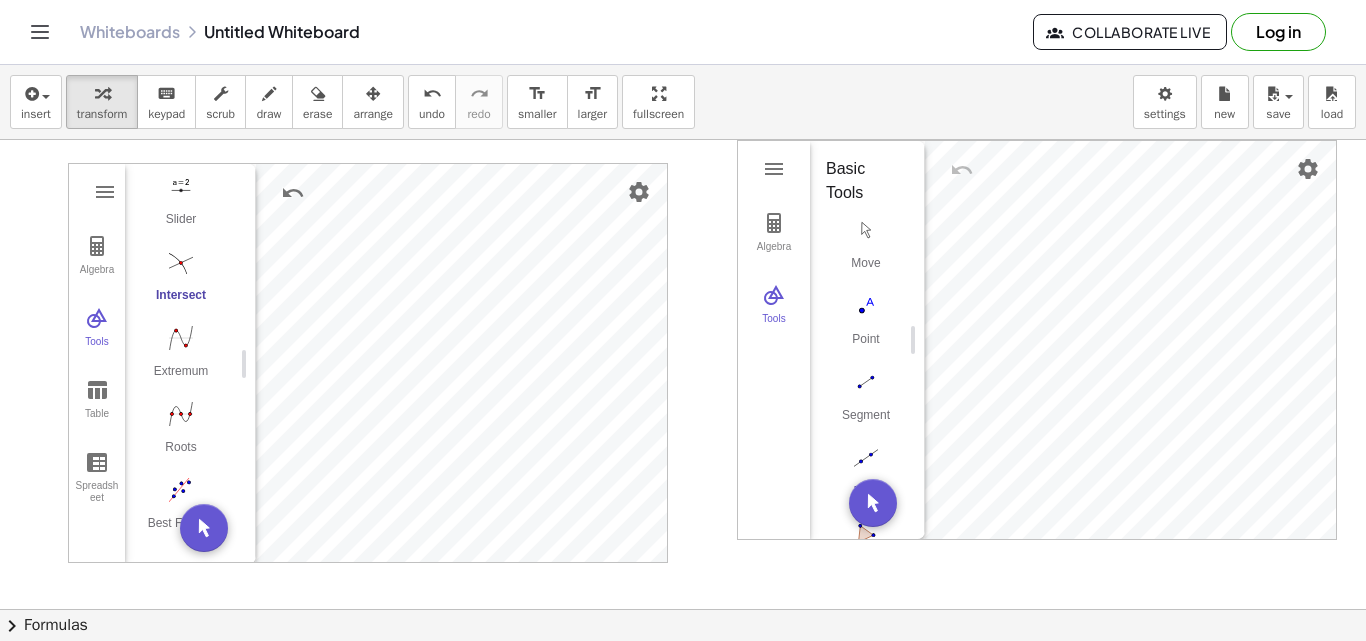 click at bounding box center [866, 458] 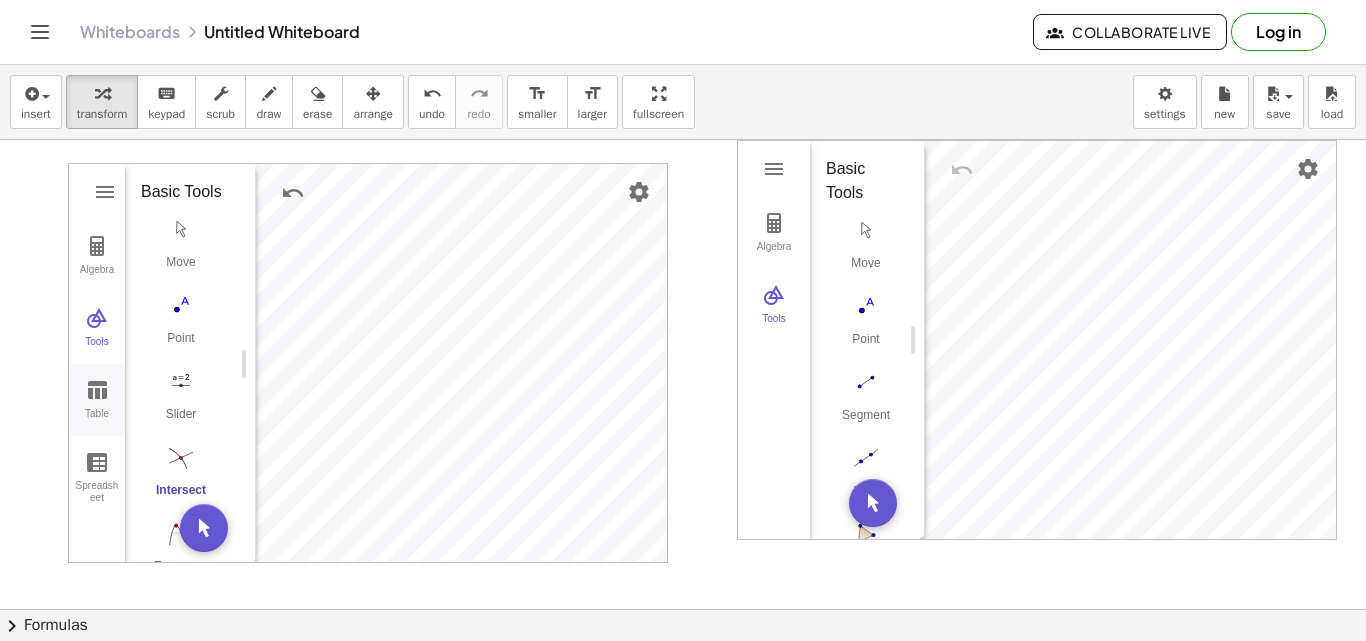 click at bounding box center [97, 390] 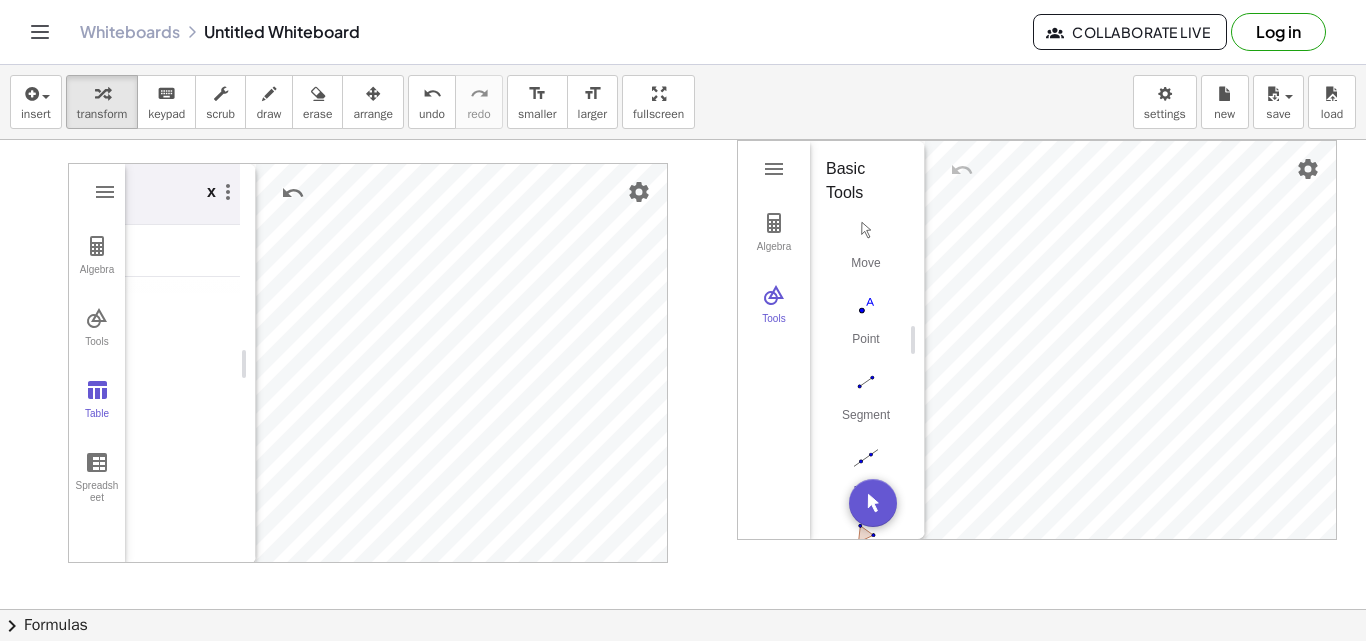 click on "x" at bounding box center [217, 194] 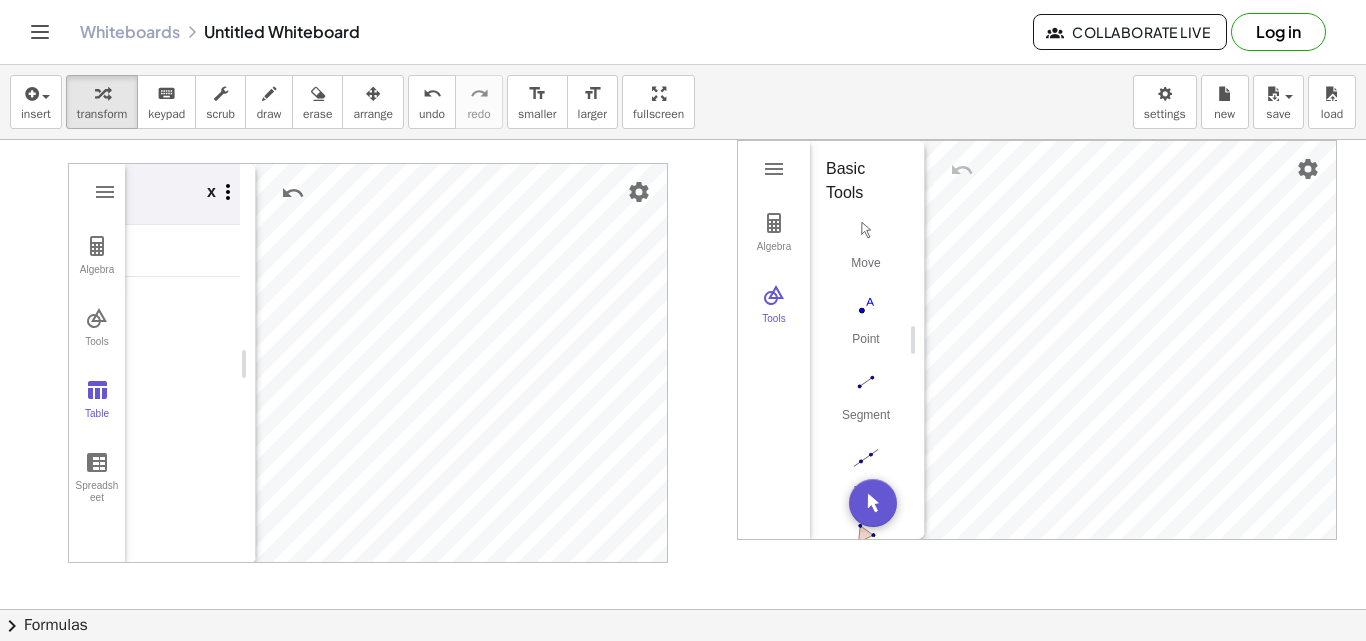 click at bounding box center (228, 192) 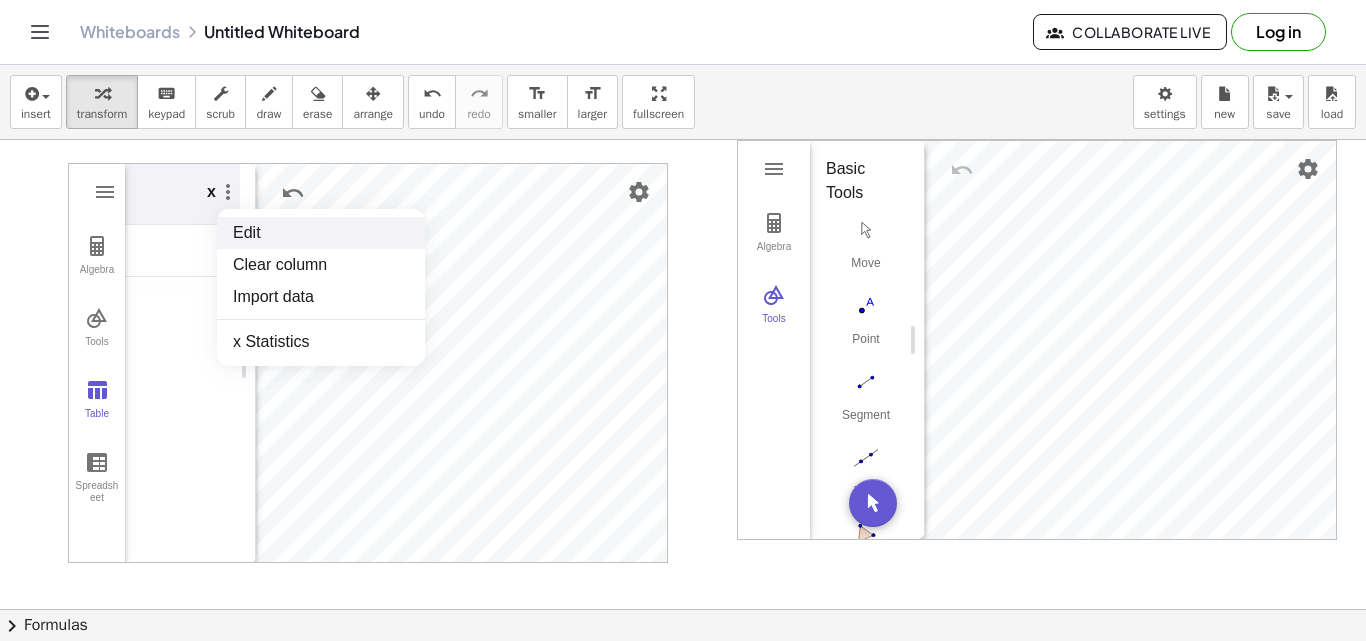 click on "Edit" at bounding box center [321, 233] 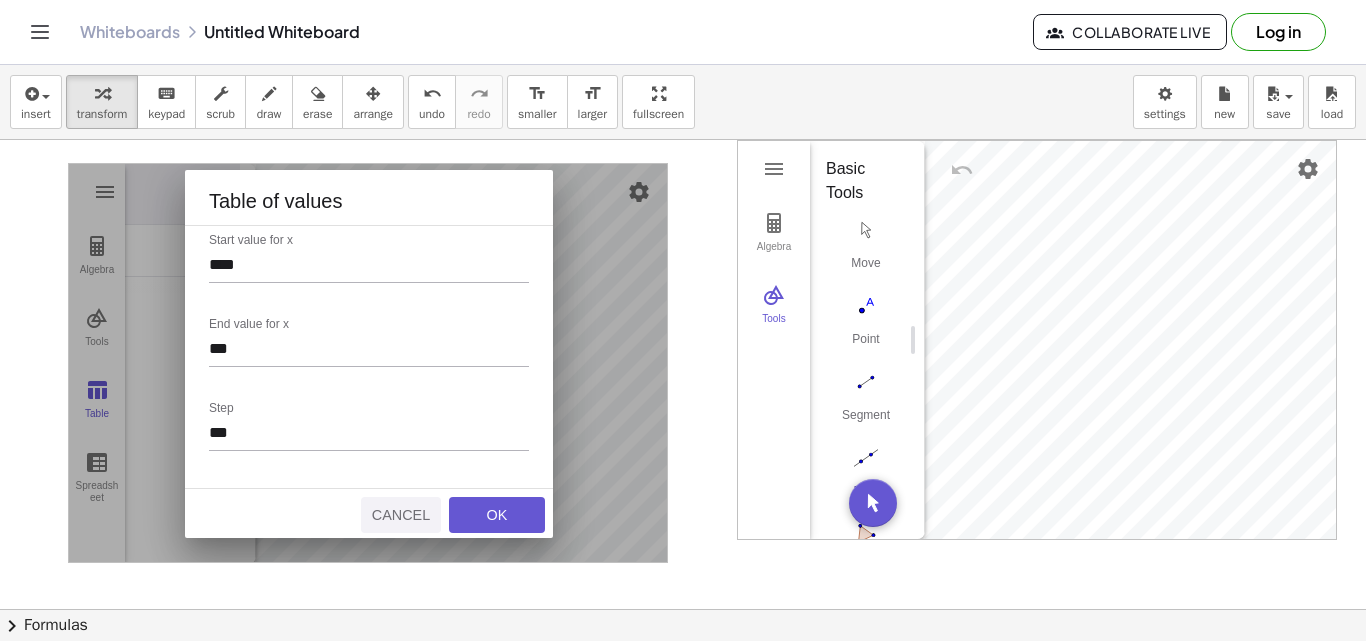 click on "Cancel" at bounding box center [401, 515] 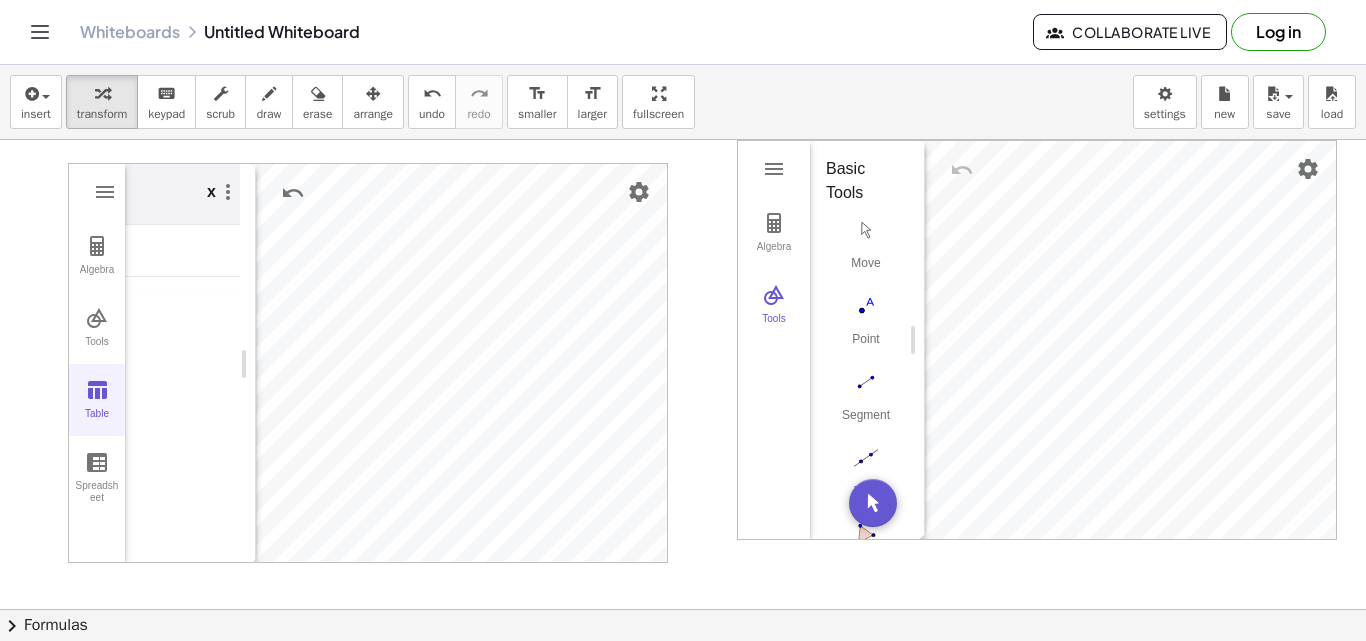 click at bounding box center (97, 390) 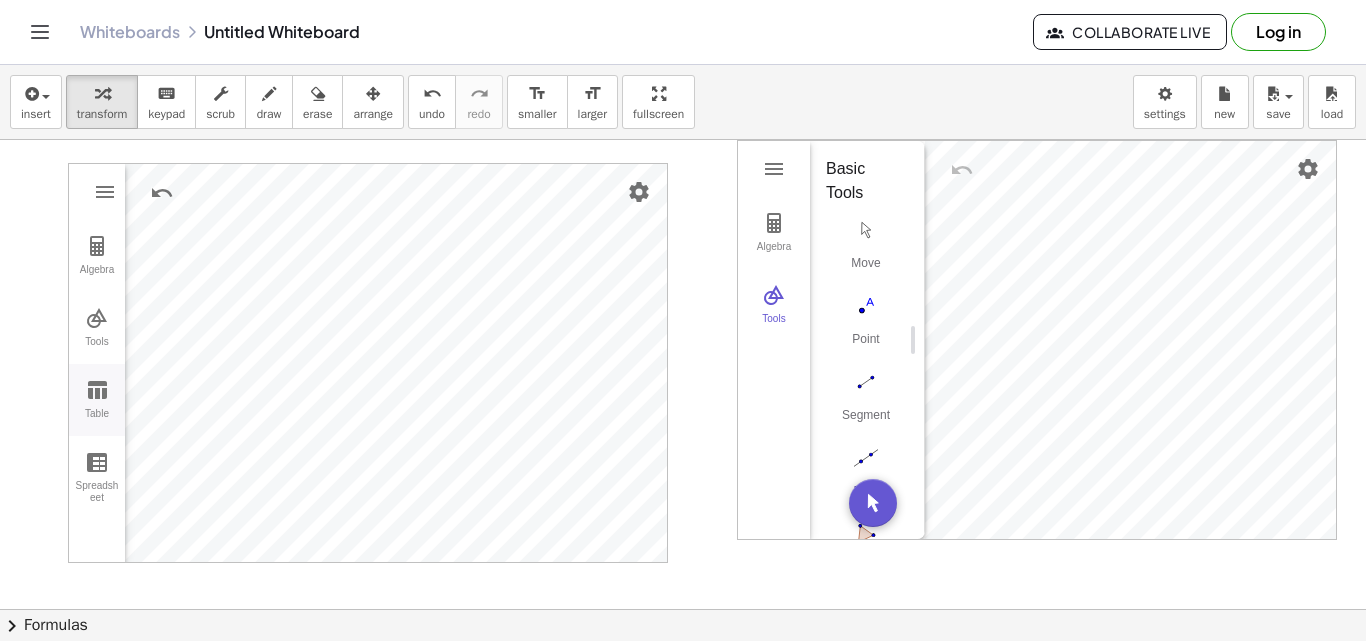 click at bounding box center (97, 390) 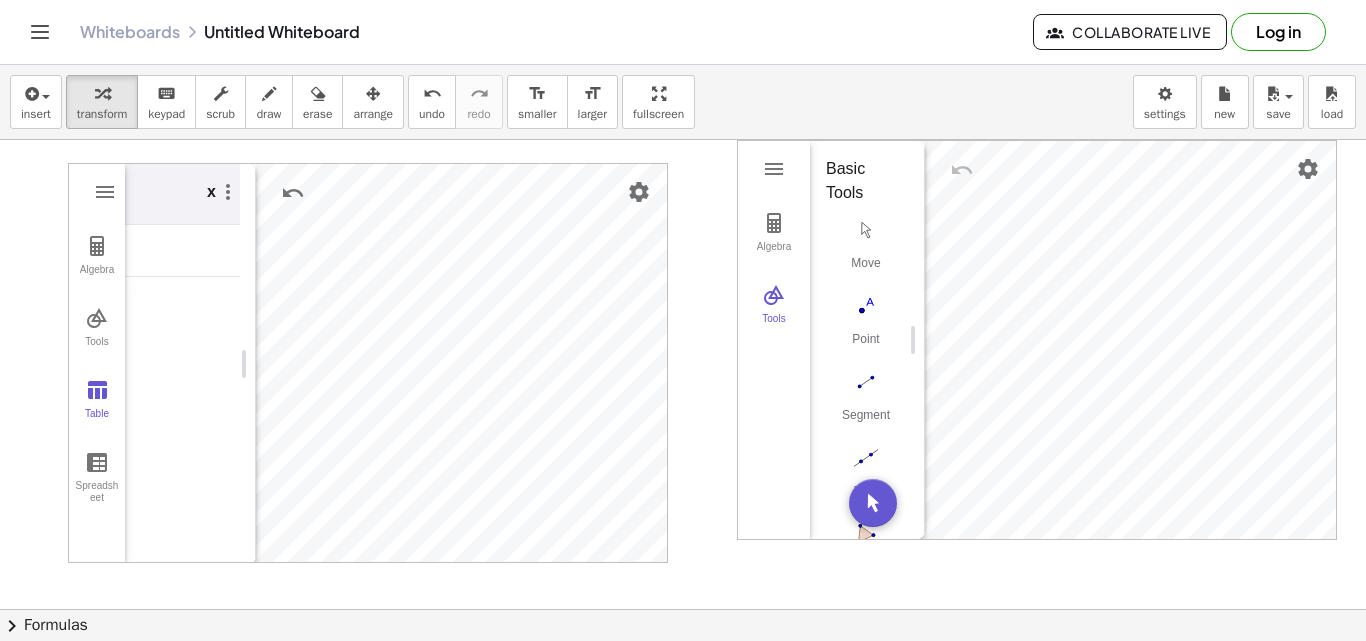click on "x" at bounding box center (185, 194) 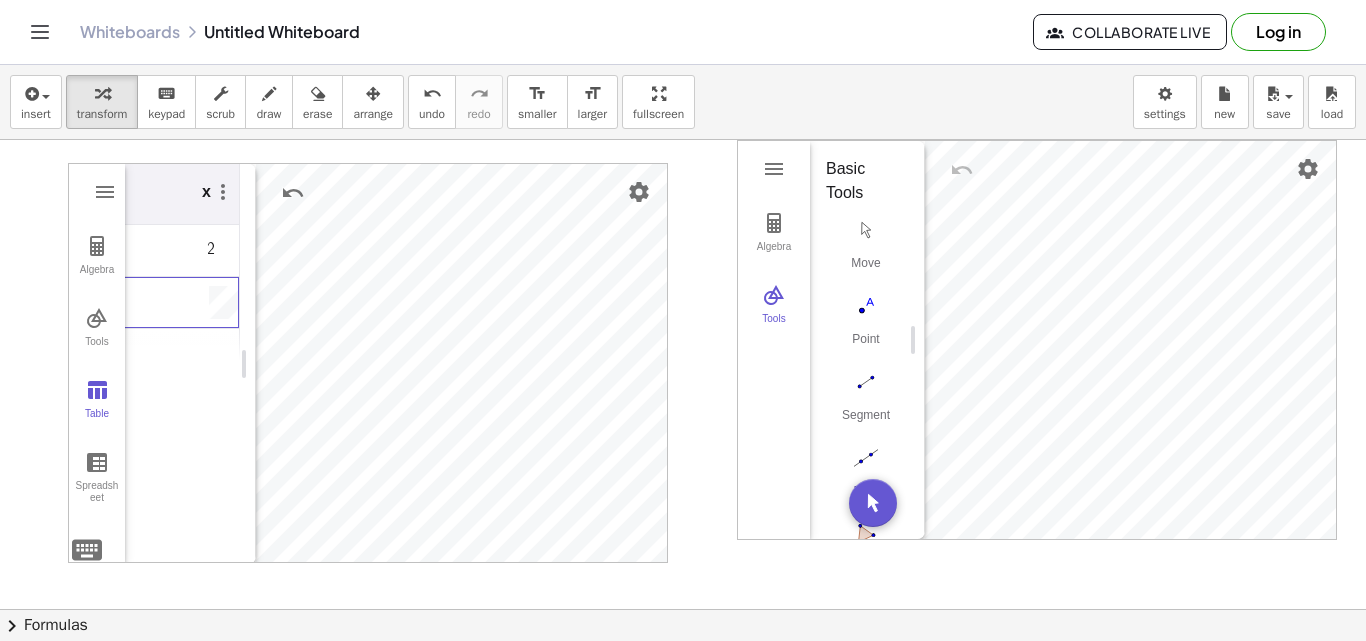 scroll, scrollTop: 0, scrollLeft: 0, axis: both 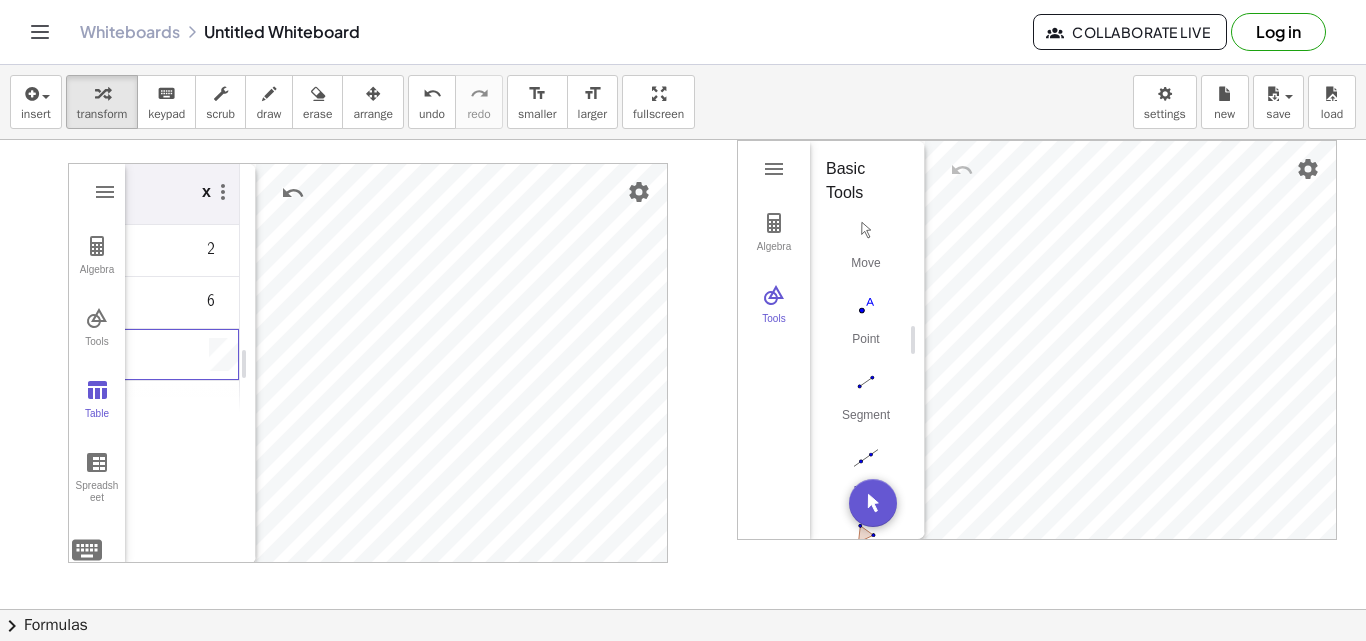click at bounding box center (180, 407) 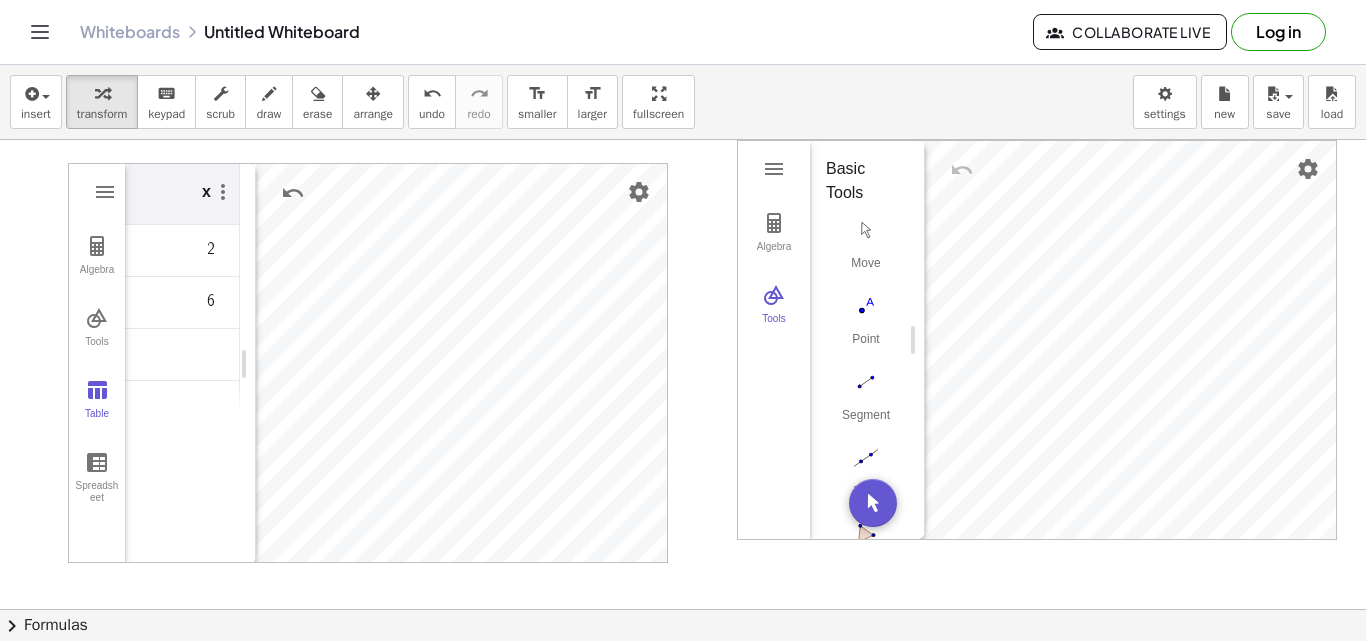 scroll, scrollTop: 0, scrollLeft: 0, axis: both 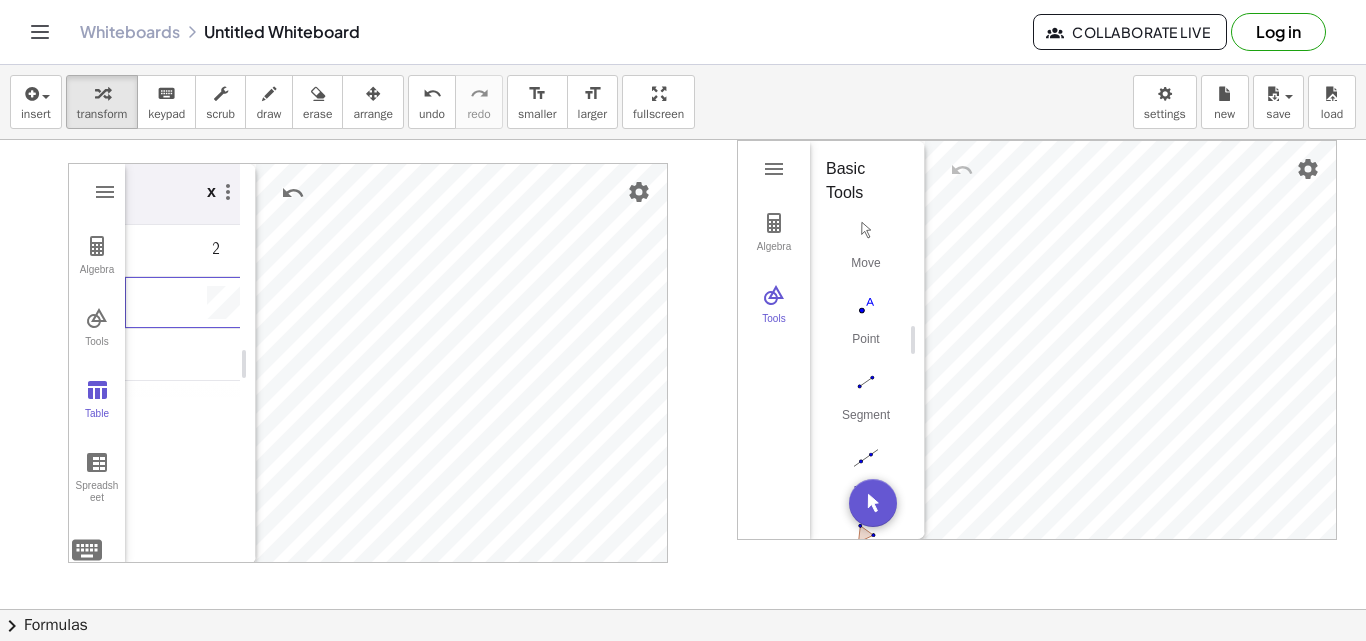 click on "6" at bounding box center [185, 303] 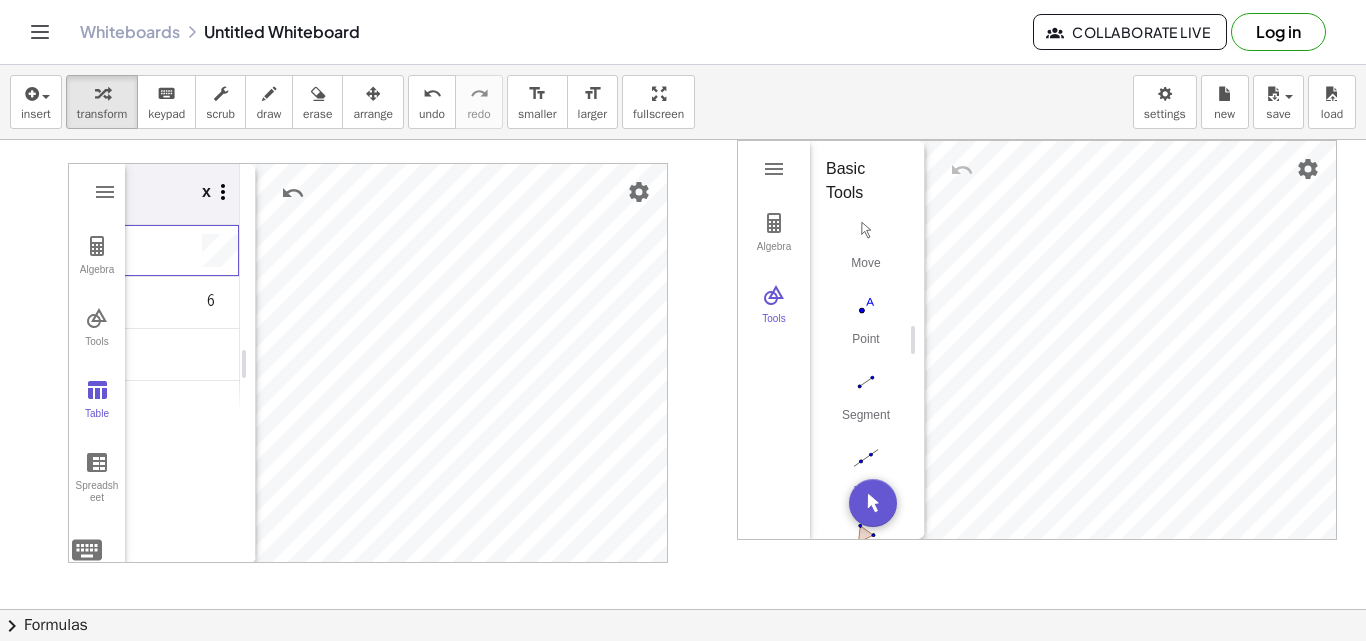 click at bounding box center [223, 192] 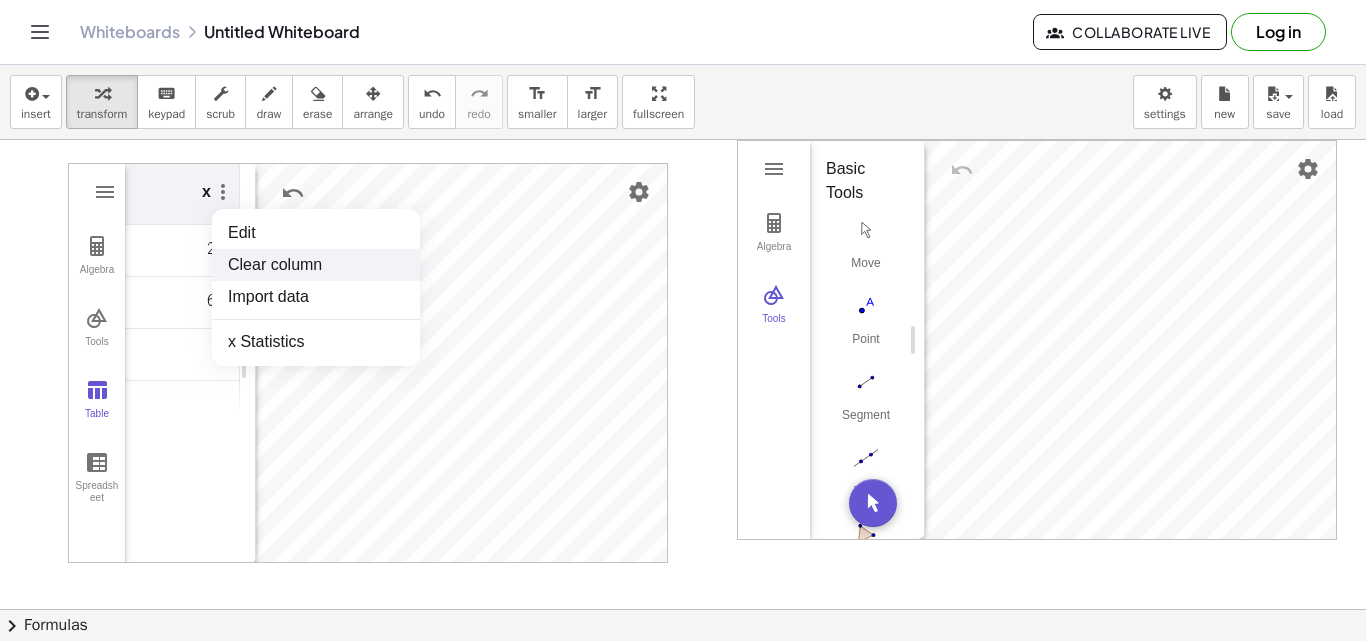 click on "Clear column" at bounding box center (316, 265) 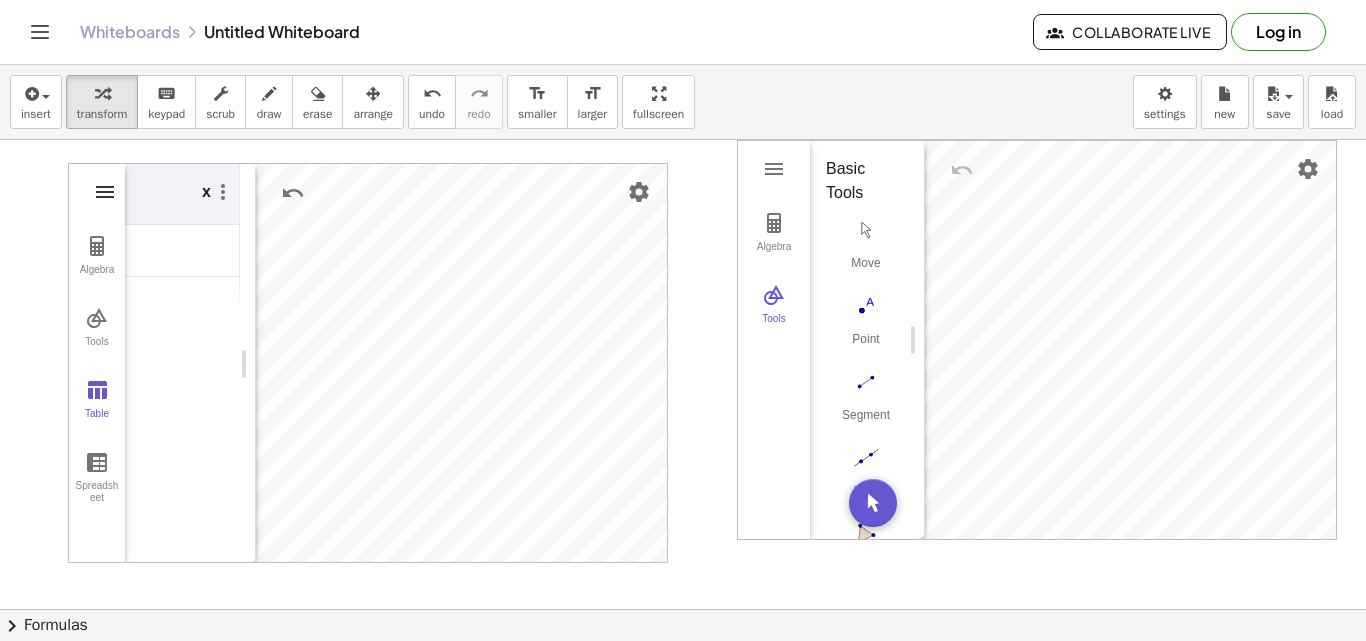 click at bounding box center (105, 192) 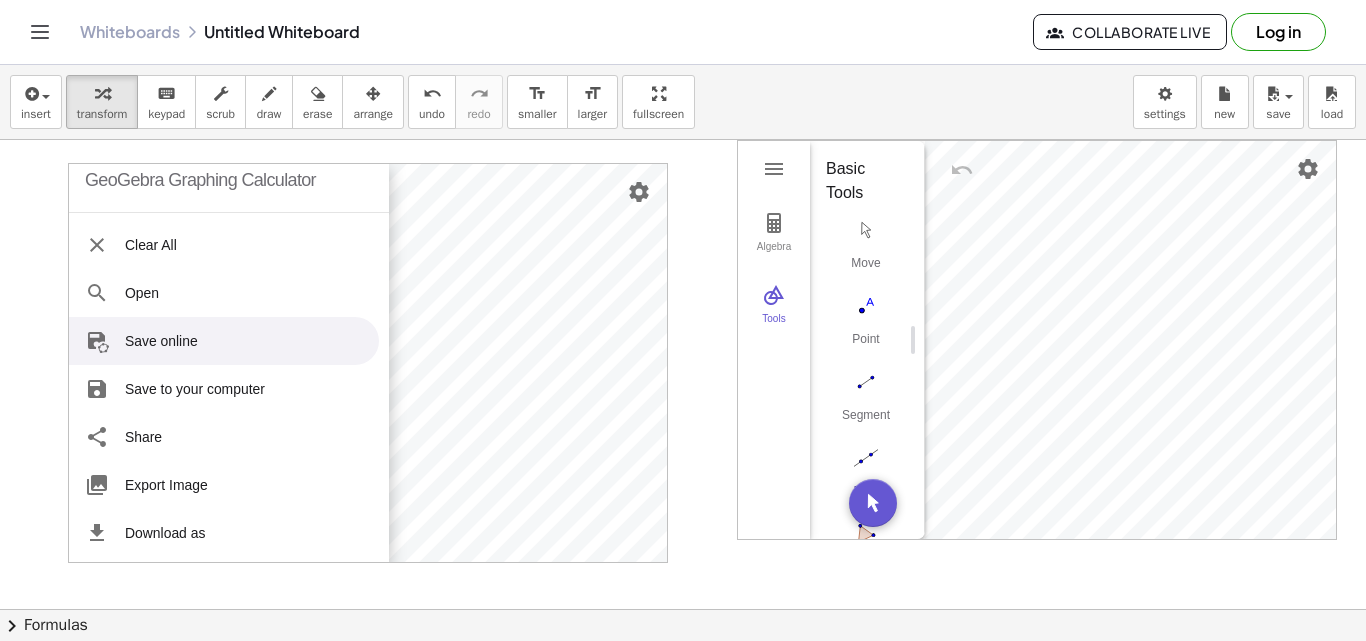 scroll, scrollTop: 0, scrollLeft: 0, axis: both 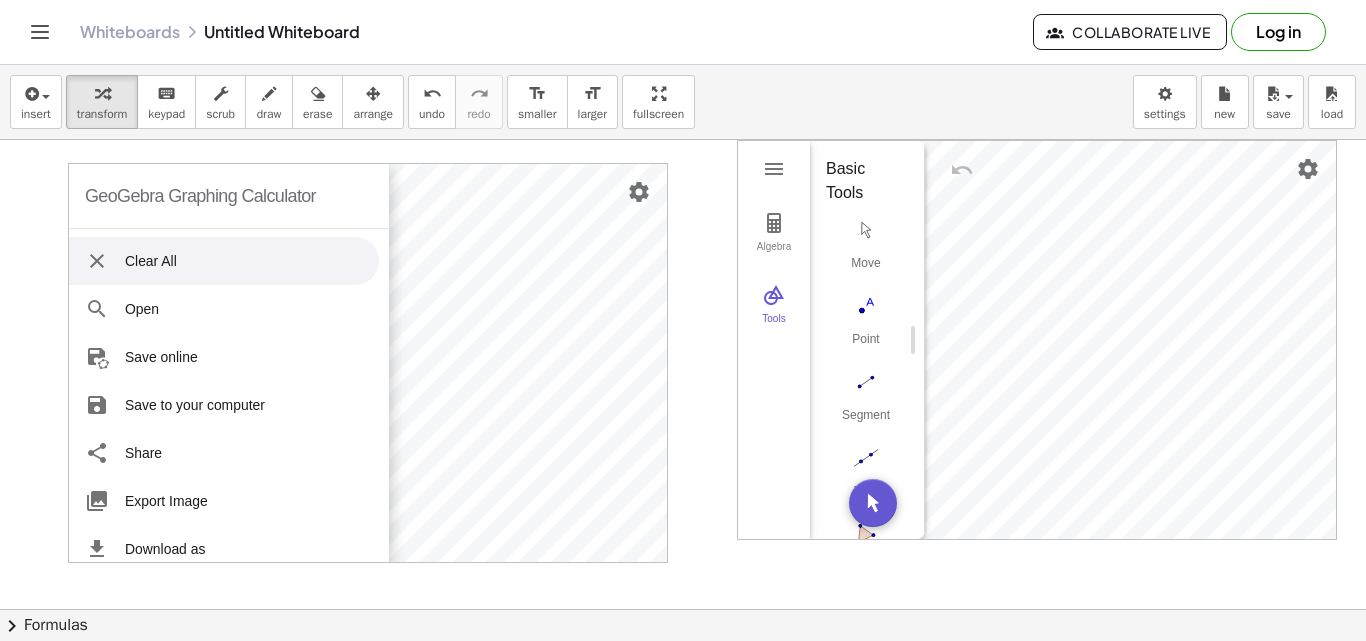 click at bounding box center [97, 261] 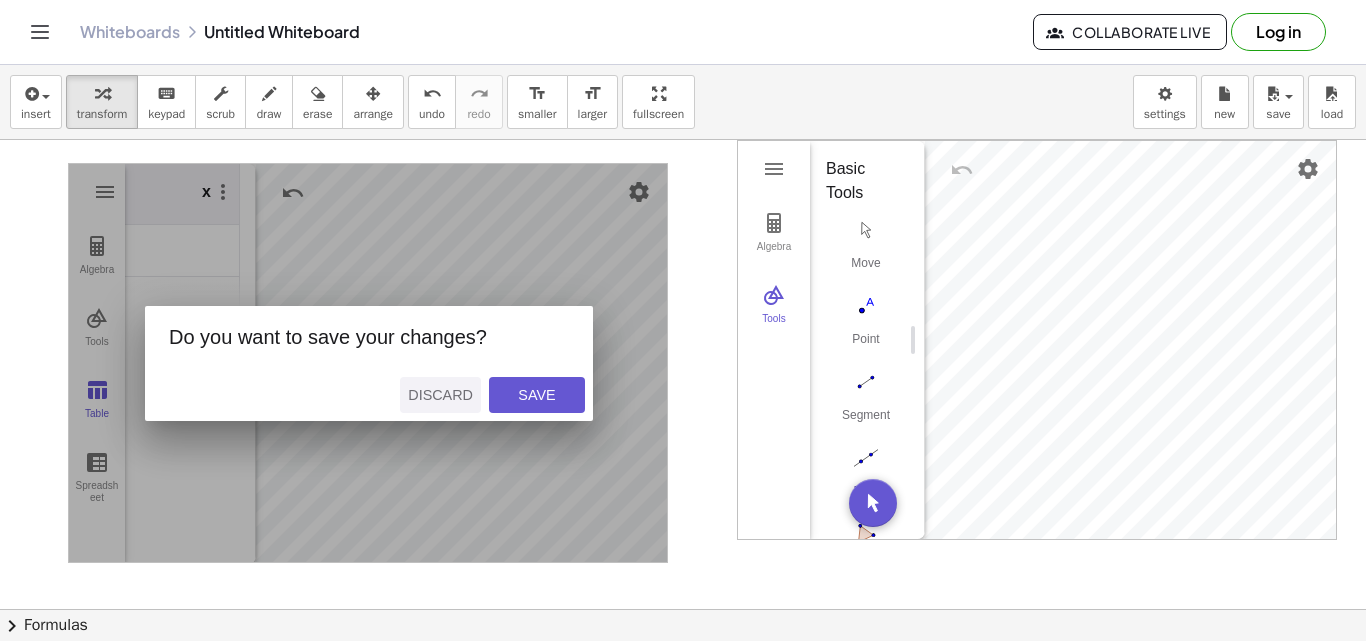 click on "Discard" at bounding box center [440, 395] 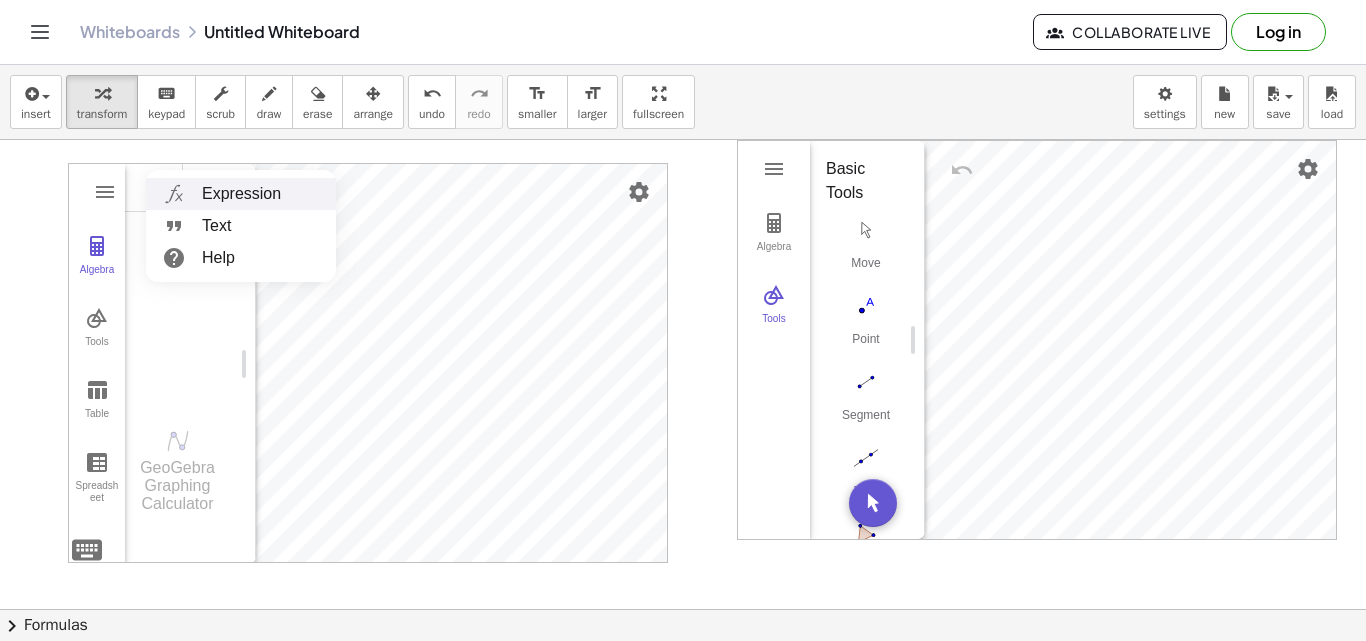 click at bounding box center [174, 194] 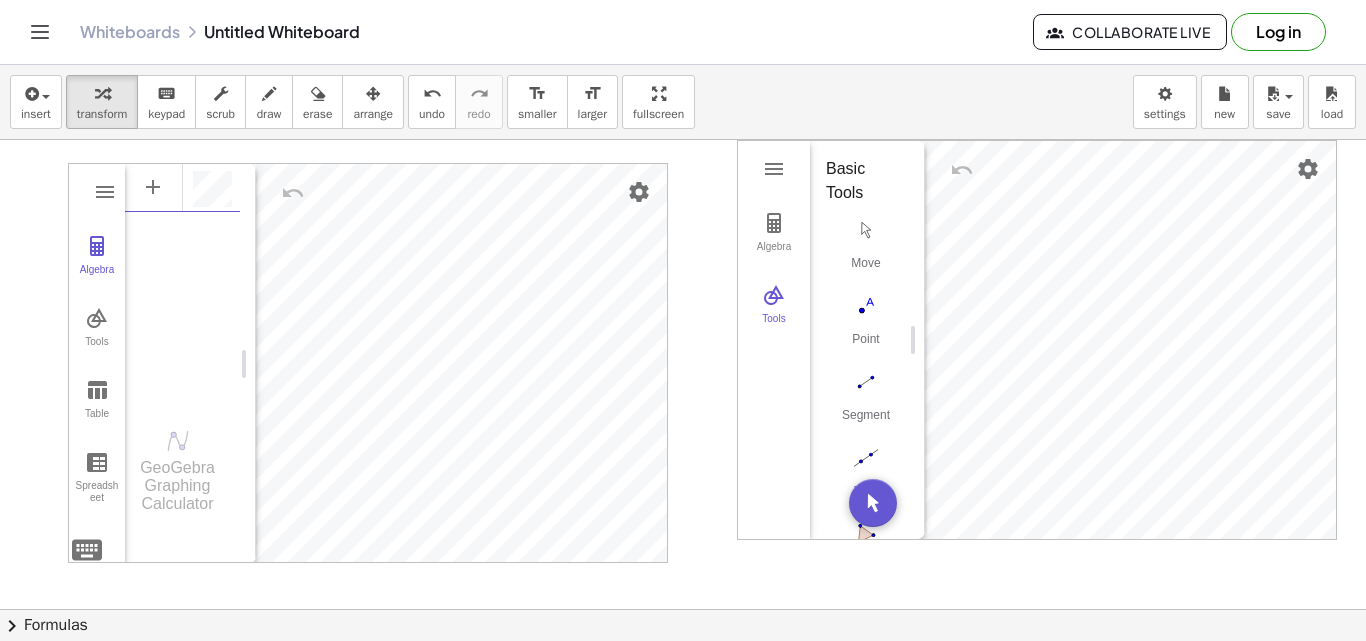 scroll, scrollTop: 11, scrollLeft: 0, axis: vertical 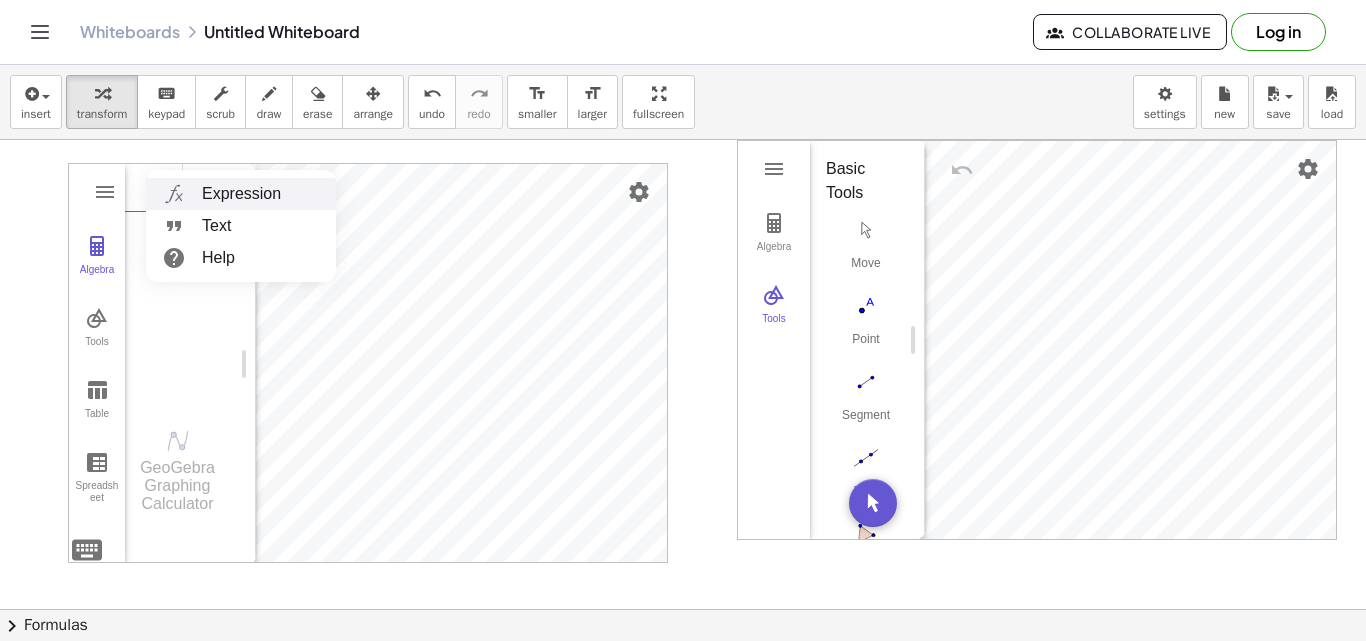 click on "Expression" at bounding box center [241, 194] 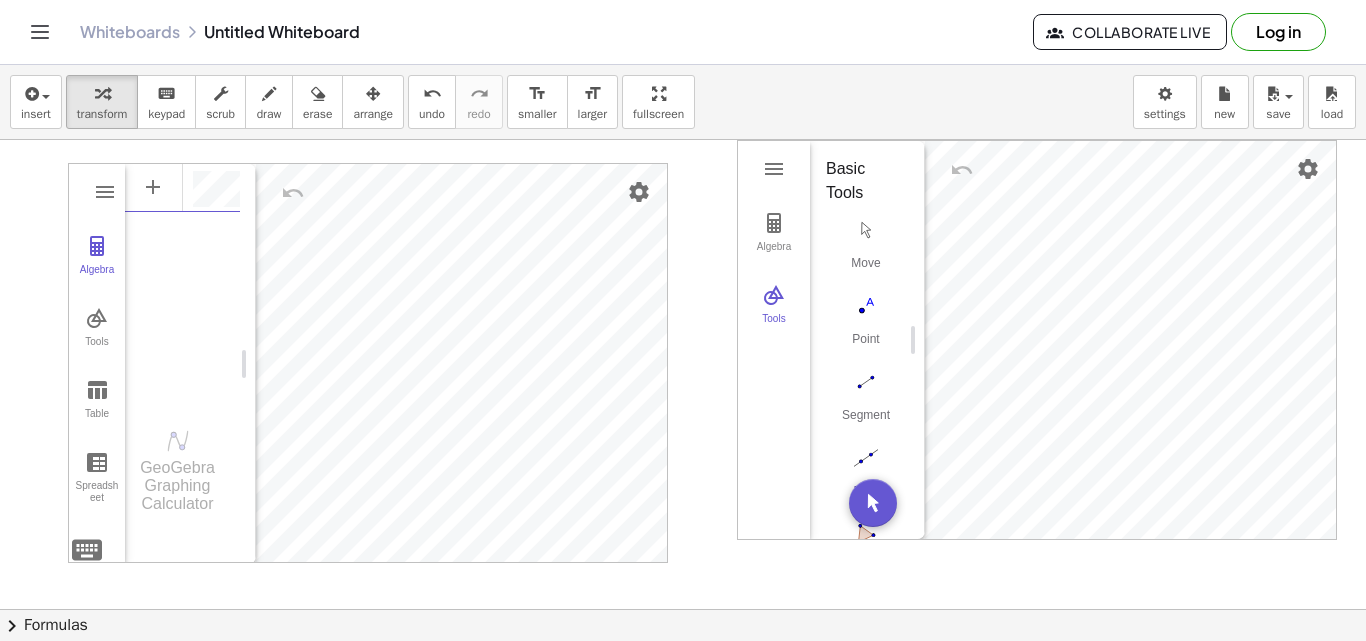 scroll, scrollTop: 11, scrollLeft: 0, axis: vertical 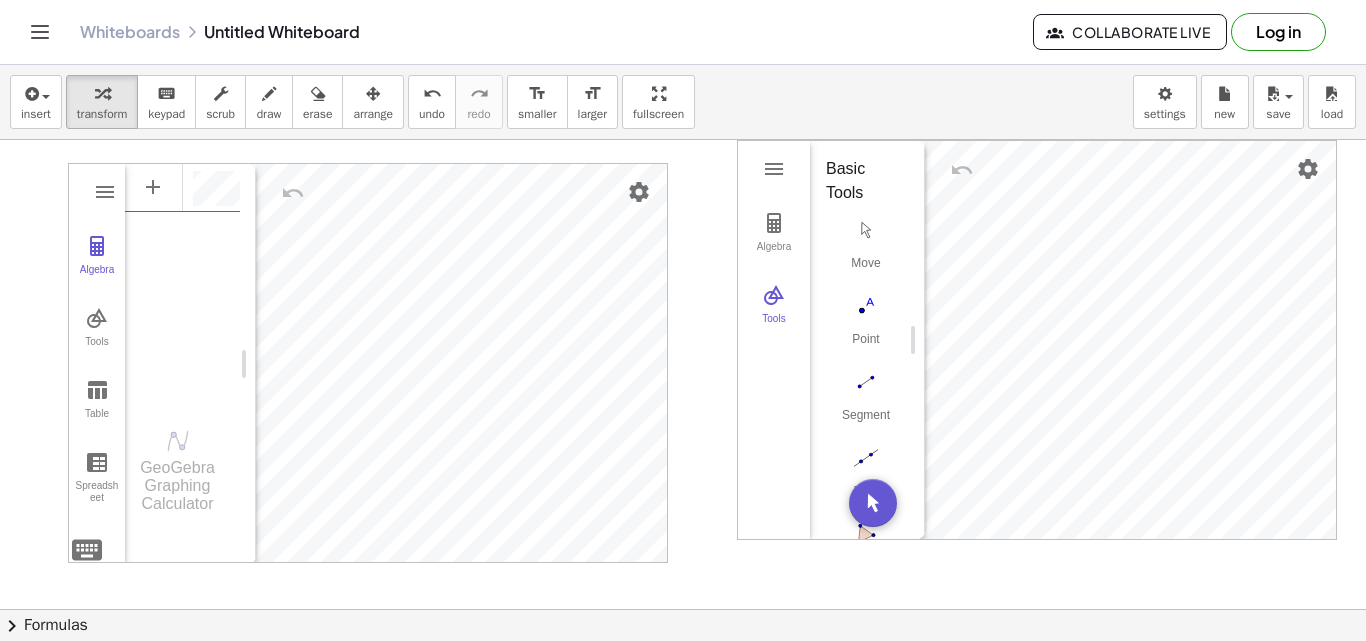 drag, startPoint x: 701, startPoint y: 387, endPoint x: 692, endPoint y: 401, distance: 16.643316 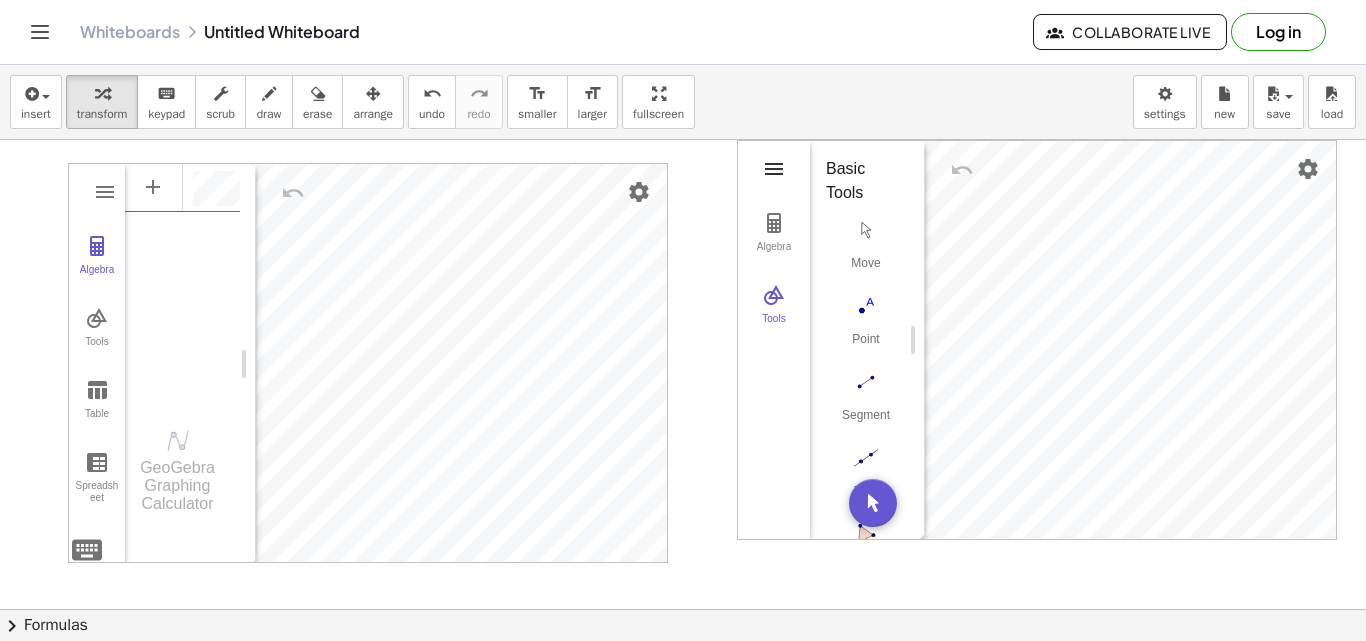 click at bounding box center (774, 169) 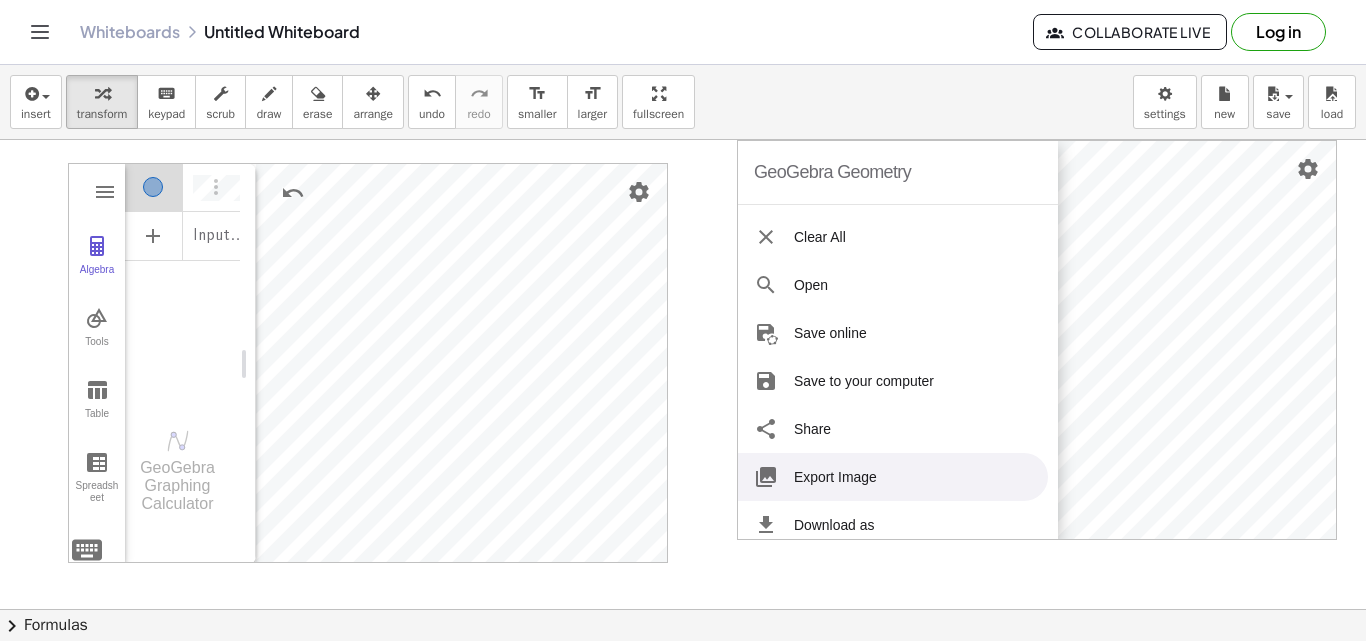 scroll, scrollTop: 0, scrollLeft: 0, axis: both 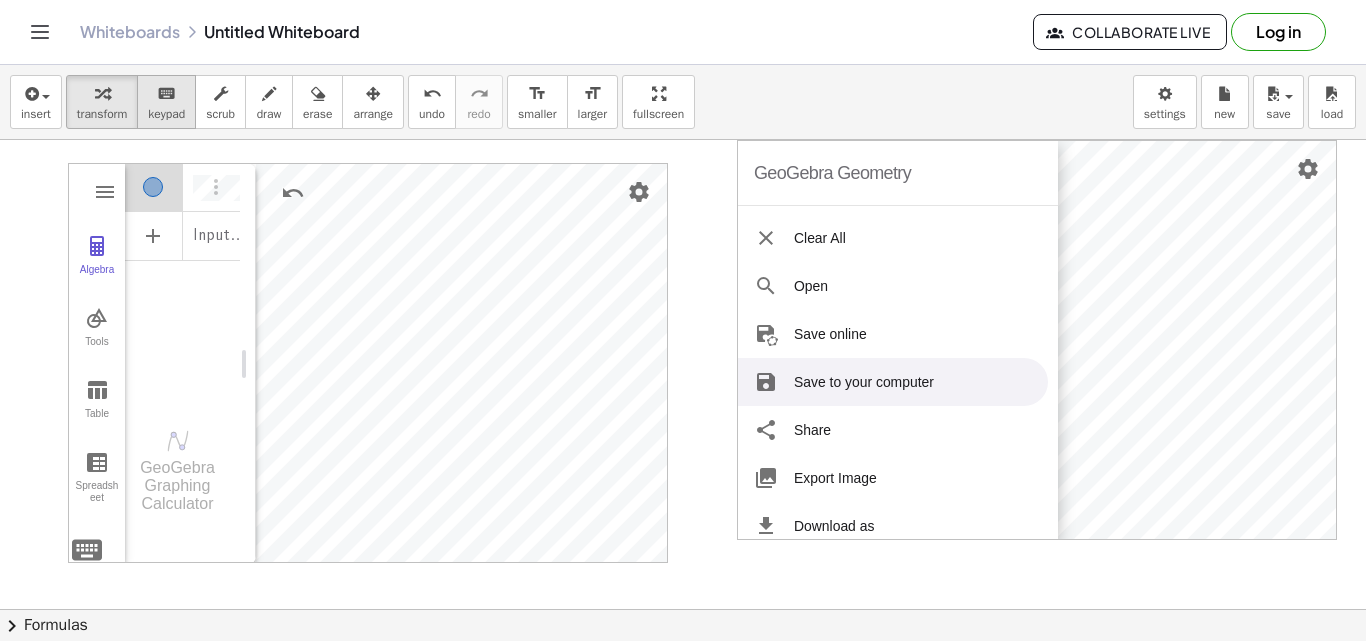 click on "keyboard" at bounding box center (166, 94) 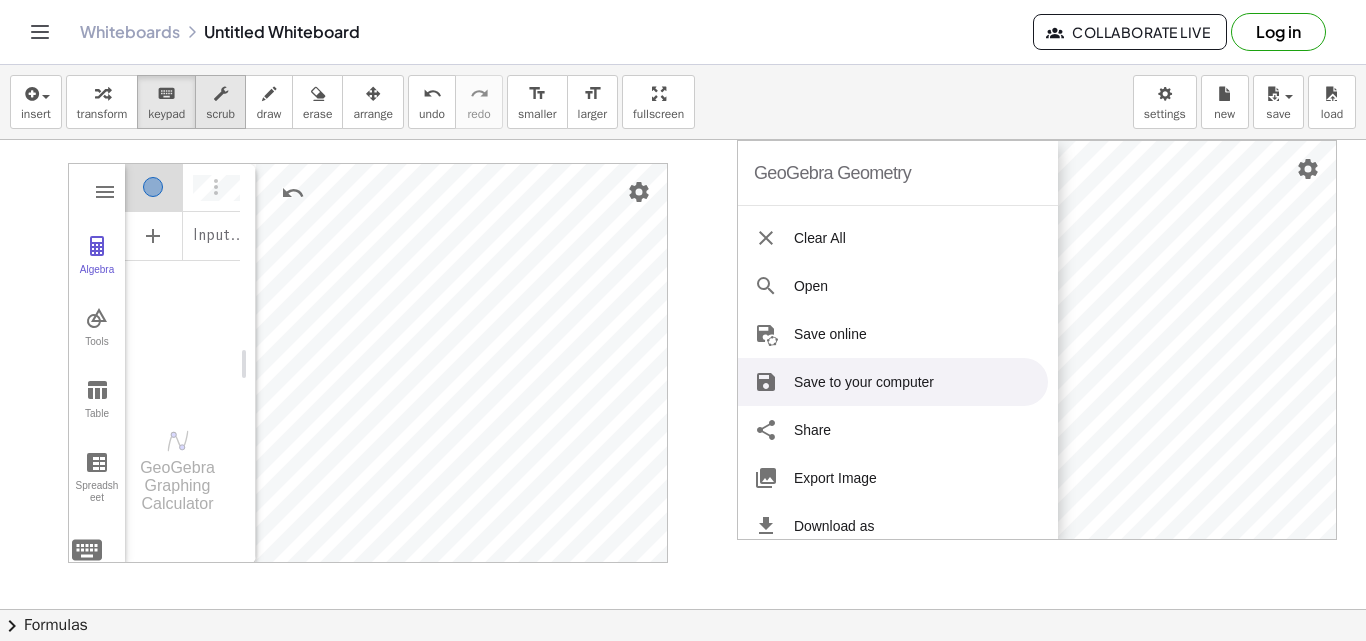 click on "scrub" at bounding box center [220, 102] 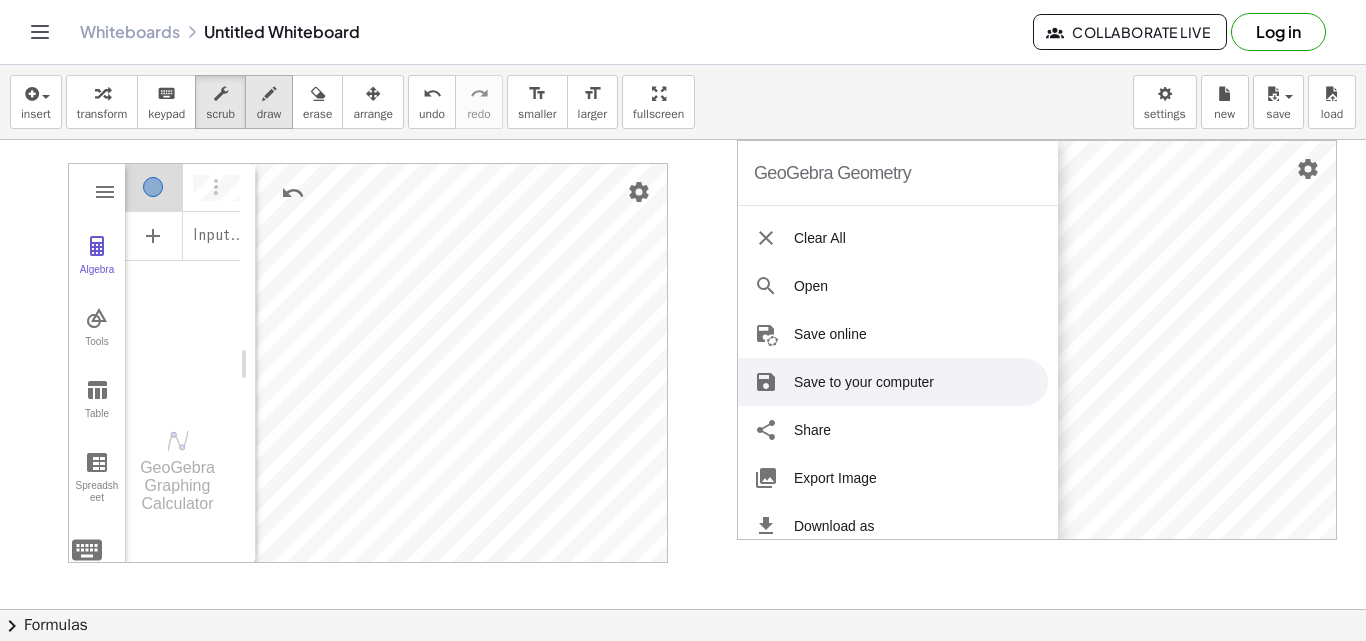 click at bounding box center (269, 93) 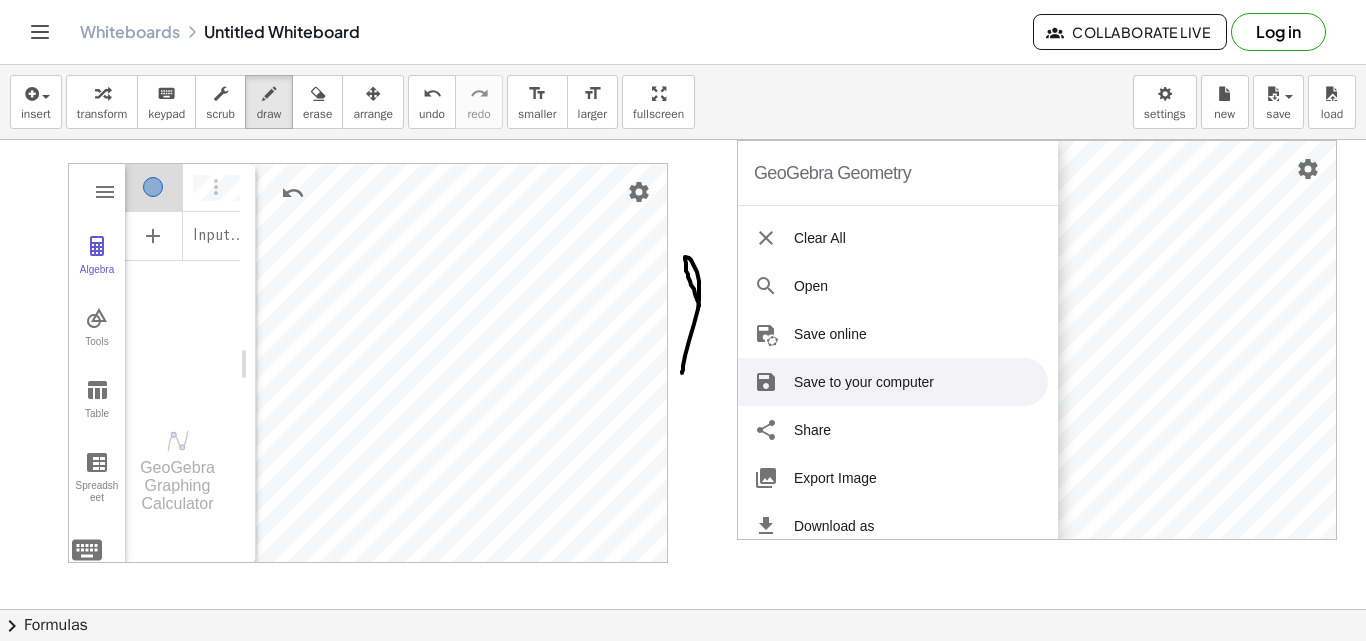 drag, startPoint x: 696, startPoint y: 297, endPoint x: 683, endPoint y: 376, distance: 80.06248 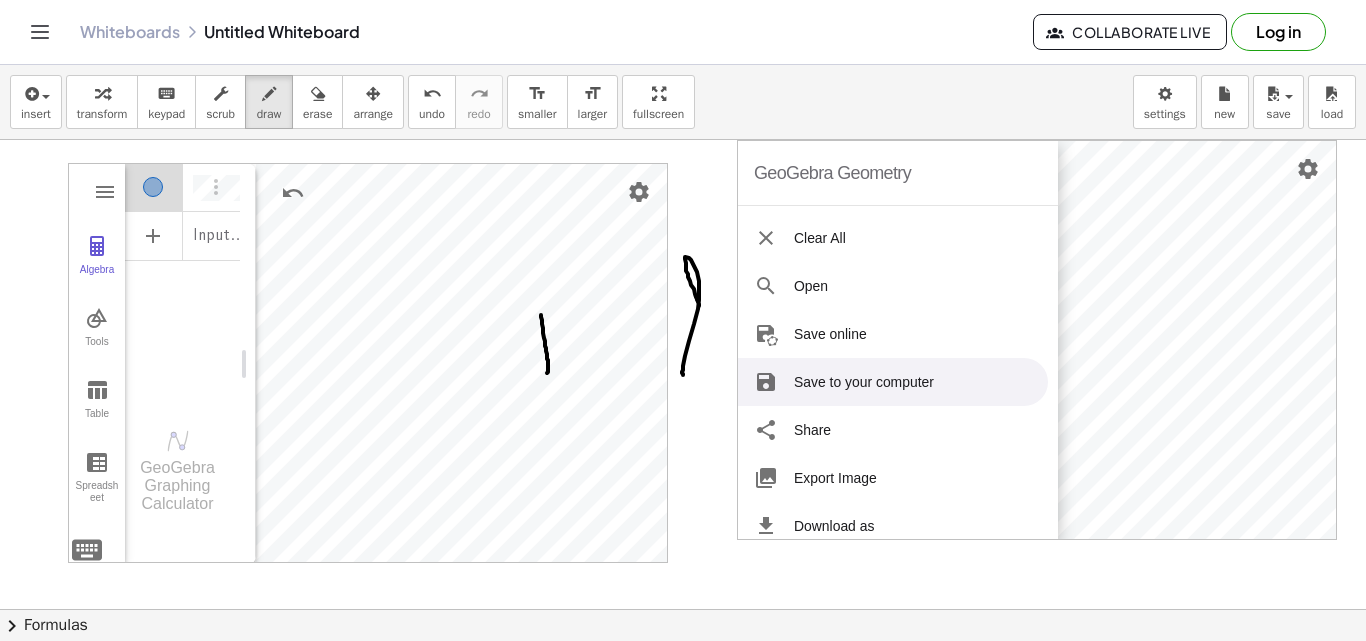 drag, startPoint x: 541, startPoint y: 315, endPoint x: 548, endPoint y: 391, distance: 76.321686 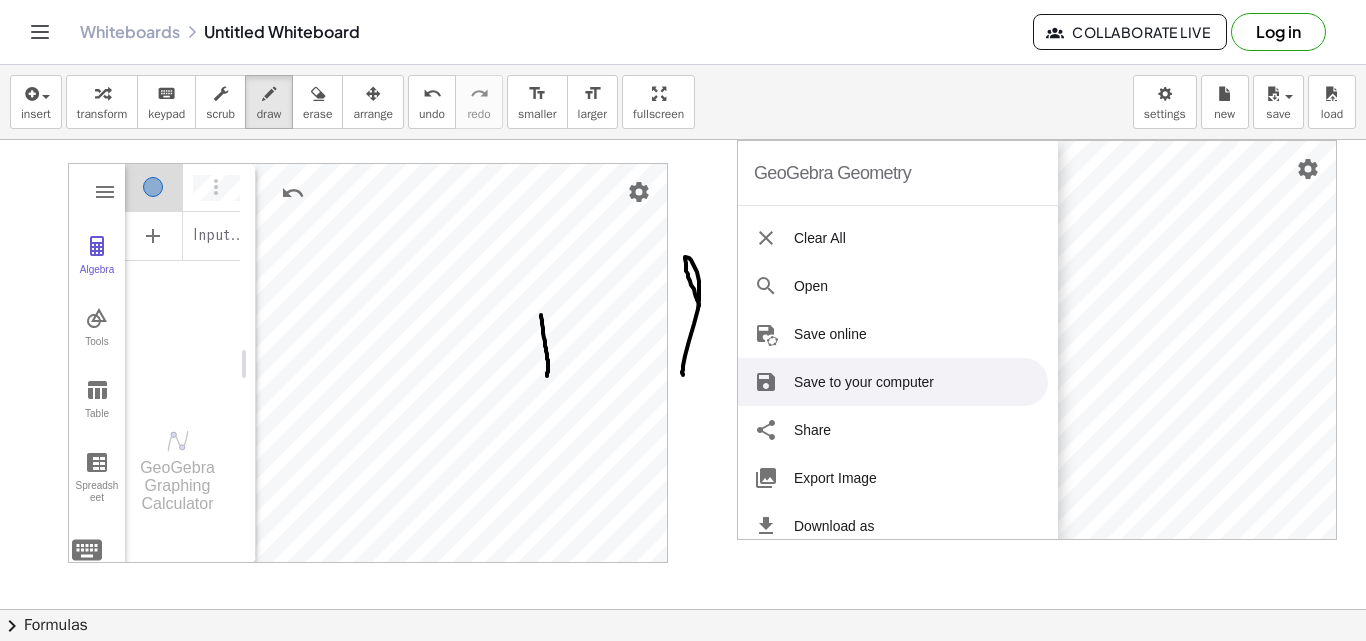 type 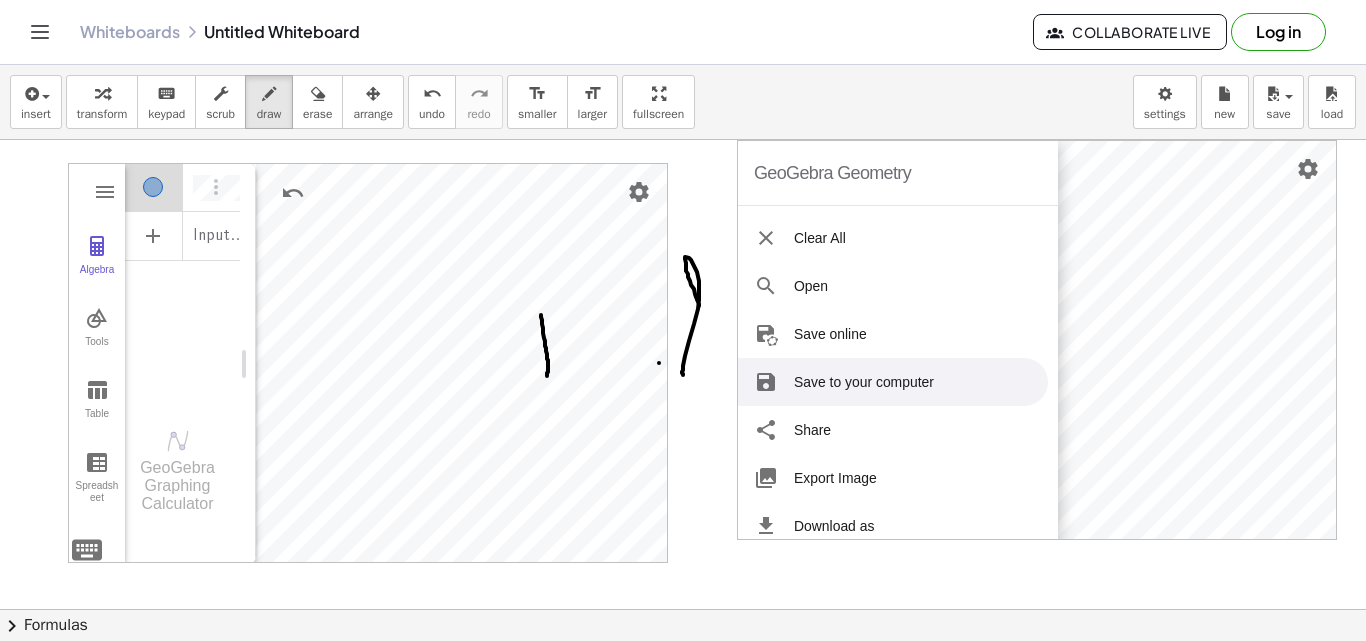 click at bounding box center [683, 674] 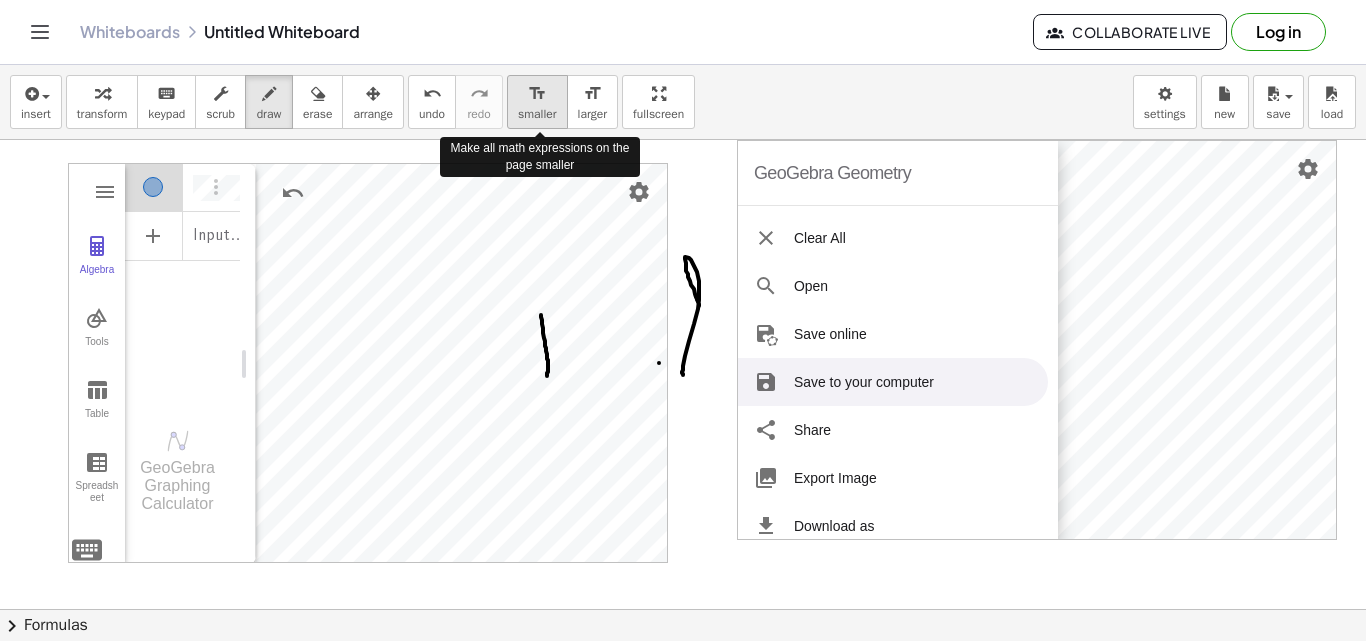 click on "smaller" at bounding box center (537, 114) 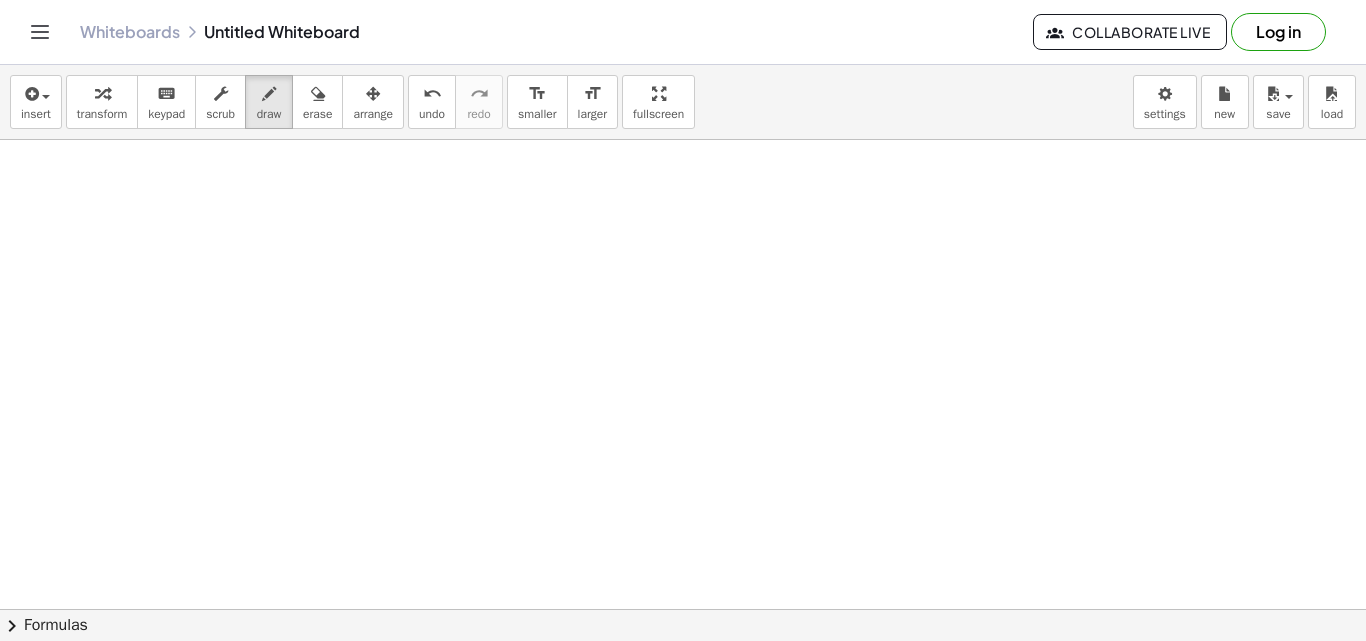 scroll, scrollTop: 0, scrollLeft: 0, axis: both 